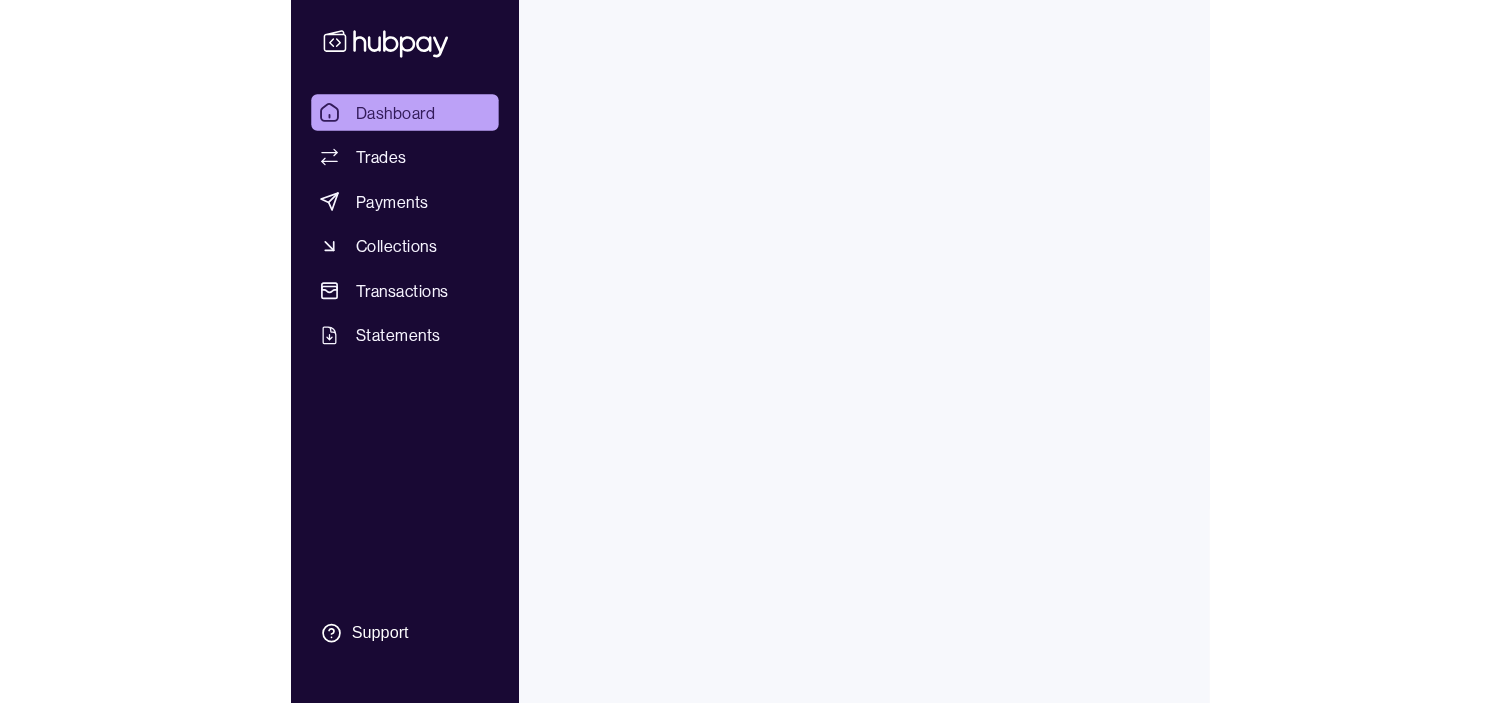 scroll, scrollTop: 0, scrollLeft: 0, axis: both 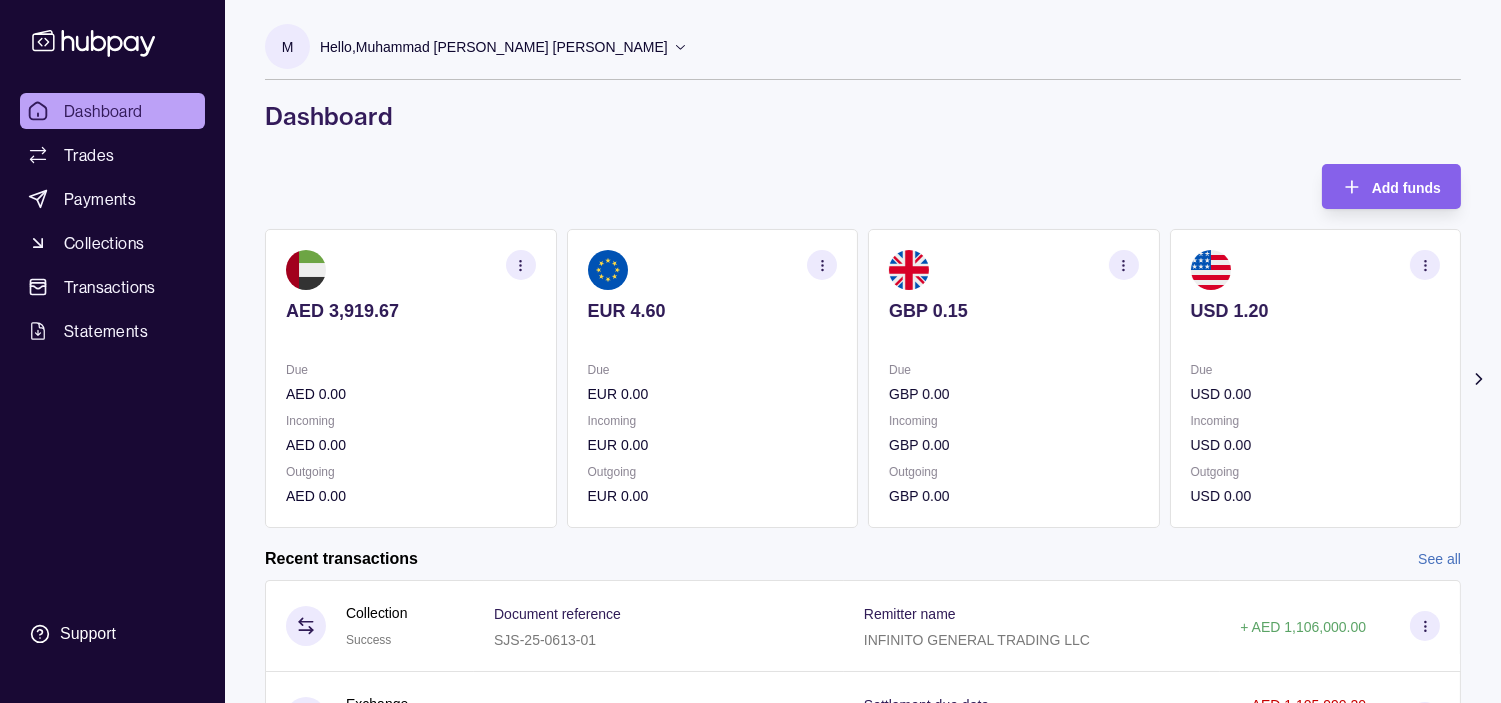click 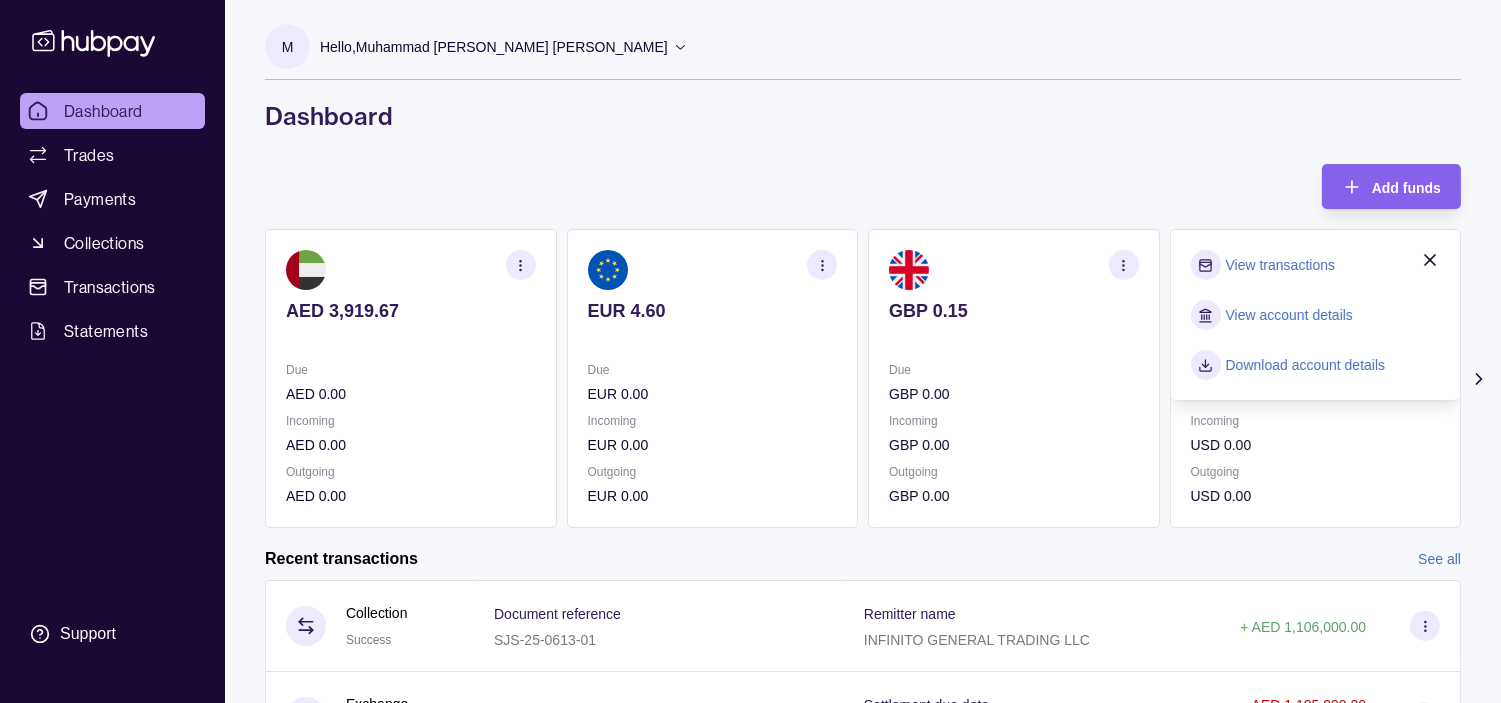 click on "View transactions" at bounding box center (1280, 265) 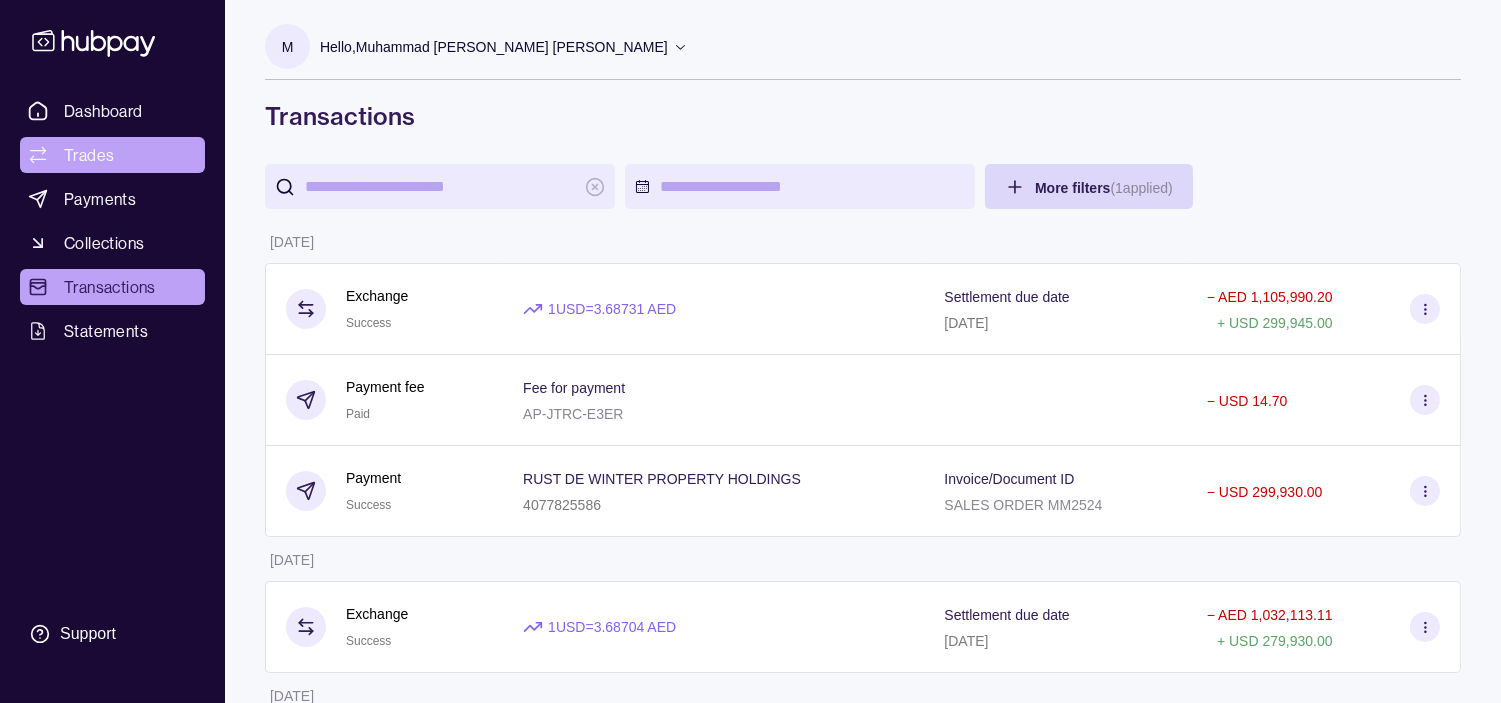 click on "Trades" at bounding box center [89, 155] 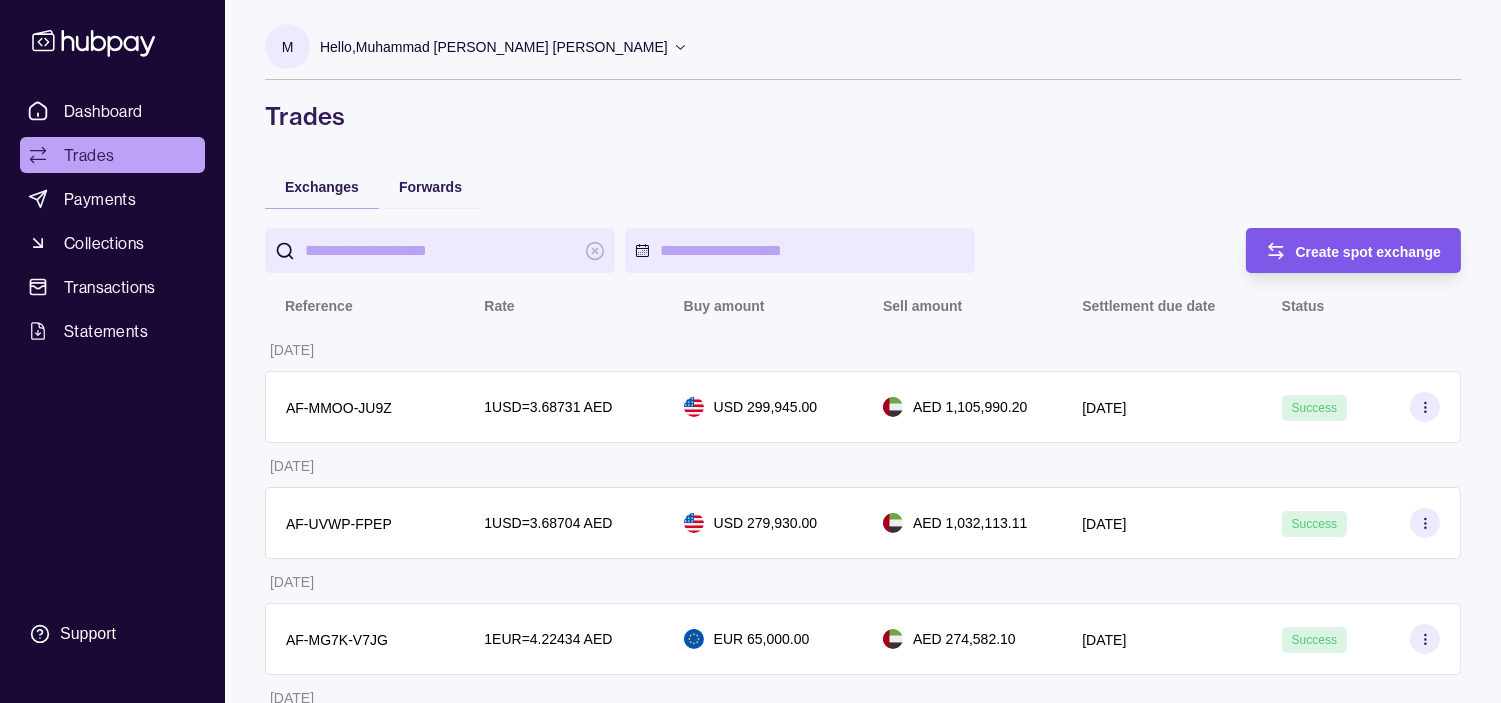 click on "Create spot exchange" at bounding box center [1369, 252] 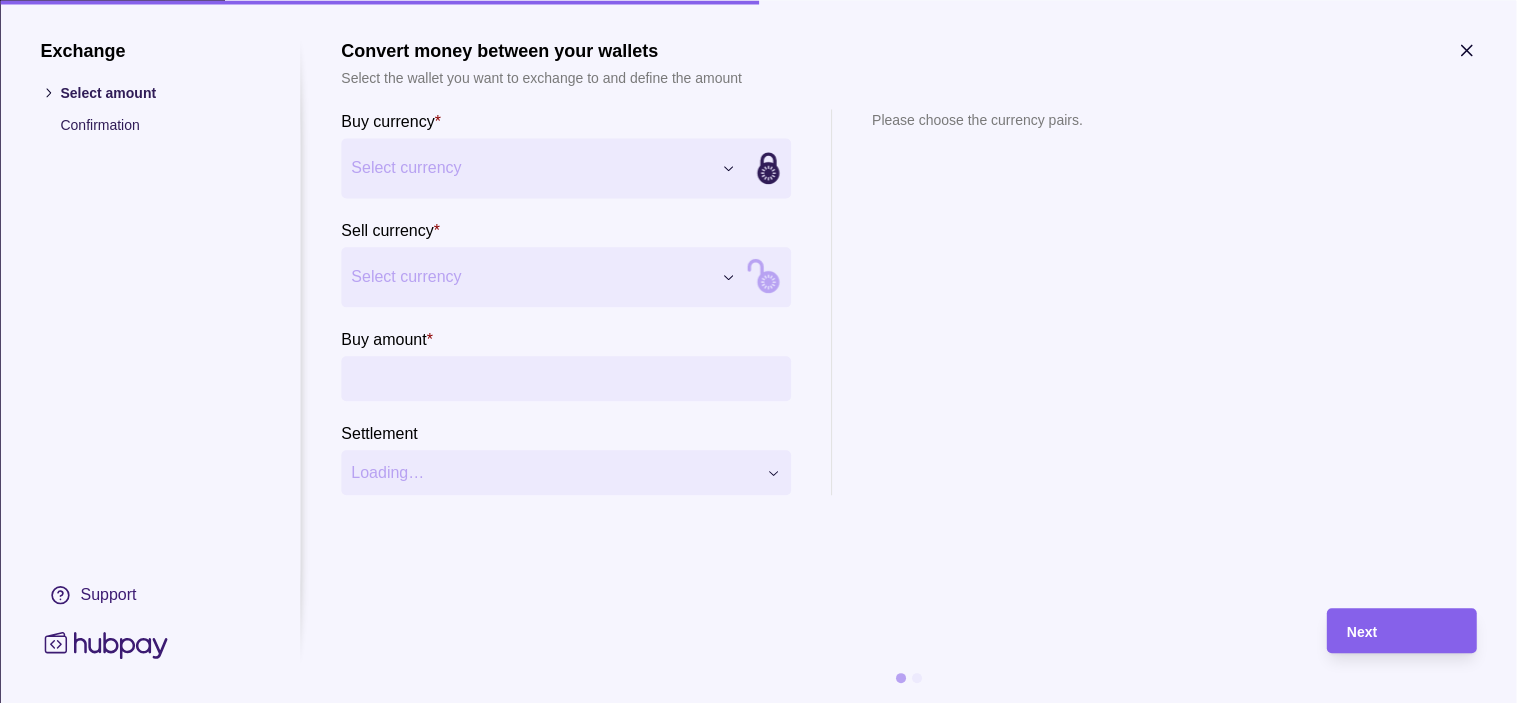 click on "Dashboard Trades Payments Collections Transactions Statements Support M Hello,  [PERSON_NAME] [PERSON_NAME] S J S INTERNATIONAL TRADERS LLC Account Terms and conditions Privacy policy Sign out Trades Exchanges Forwards Create spot exchange Reference Rate Buy amount Sell amount Settlement due date Status [DATE] AF-MMOO-JU9Z 1  USD  =  3.68731   AED USD 299,945.00 AED 1,105,990.20 [DATE] Success [DATE] AF-UVWP-FPEP 1  USD  =  3.68704   AED USD 279,930.00 AED 1,032,113.11 [DATE] Success [DATE] AF-MG7K-V7JG 1  EUR  =  4.22434   AED EUR 65,000.00 AED 274,582.10 [DATE] Success [DATE] AF-ZZVF-NZHS 1  EUR  =  4.24006   AED EUR 83,610.00 AED 354,511.42 [DATE] Success [DATE] AF-VQNT-1K1I 1  USD  =  3.6869   AED USD 249,925.00 AED 921,448.48 [DATE] Success [DATE] AF-XI7I-4CNL 1  USD  =  3.6869   AED USD 300,050.00 AED 1,106,254.35 [DATE] Success [DATE] AF-O2PI-XBYD 1  EUR  =  4.15975   AED EUR 152,730.00 AED 635,318.62 [DATE] Success 1  EUR" at bounding box center (758, 1311) 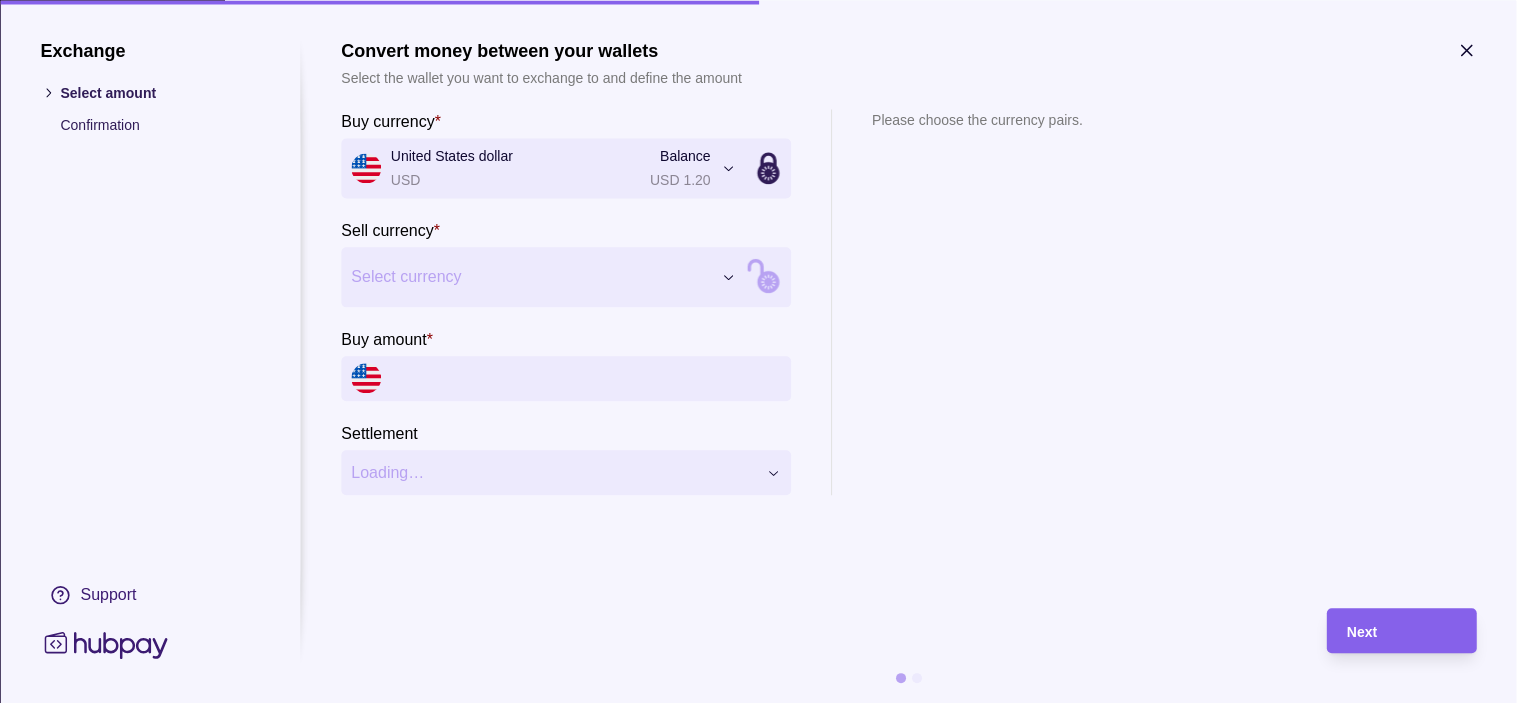 click on "Dashboard Trades Payments Collections Transactions Statements Support M Hello,  [PERSON_NAME] [PERSON_NAME] S J S INTERNATIONAL TRADERS LLC Account Terms and conditions Privacy policy Sign out Trades Exchanges Forwards Create spot exchange Reference Rate Buy amount Sell amount Settlement due date Status [DATE] AF-MMOO-JU9Z 1  USD  =  3.68731   AED USD 299,945.00 AED 1,105,990.20 [DATE] Success [DATE] AF-UVWP-FPEP 1  USD  =  3.68704   AED USD 279,930.00 AED 1,032,113.11 [DATE] Success [DATE] AF-MG7K-V7JG 1  EUR  =  4.22434   AED EUR 65,000.00 AED 274,582.10 [DATE] Success [DATE] AF-ZZVF-NZHS 1  EUR  =  4.24006   AED EUR 83,610.00 AED 354,511.42 [DATE] Success [DATE] AF-VQNT-1K1I 1  USD  =  3.6869   AED USD 249,925.00 AED 921,448.48 [DATE] Success [DATE] AF-XI7I-4CNL 1  USD  =  3.6869   AED USD 300,050.00 AED 1,106,254.35 [DATE] Success [DATE] AF-O2PI-XBYD 1  EUR  =  4.15975   AED EUR 152,730.00 AED 635,318.62 [DATE] Success 1  EUR" at bounding box center [758, 1311] 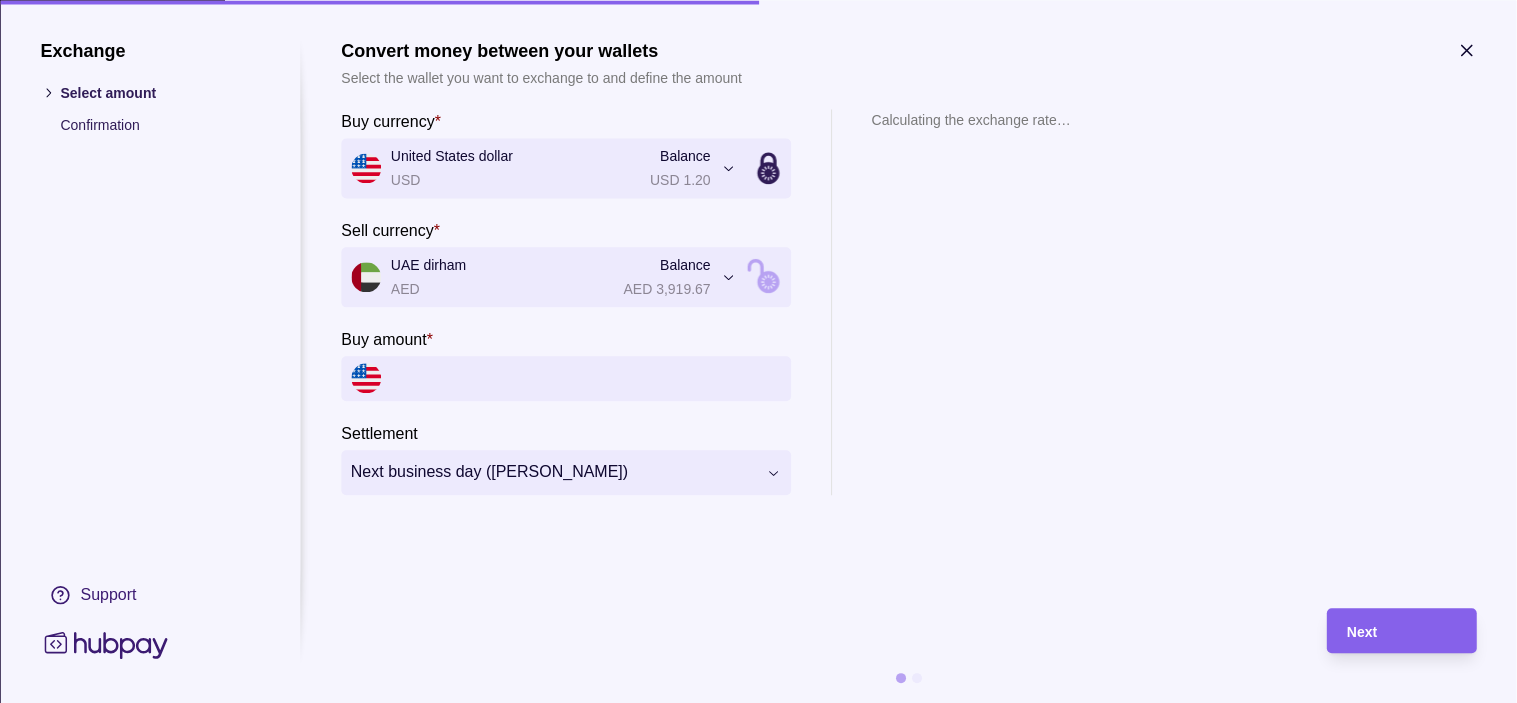 click on "Buy amount  *" at bounding box center [586, 378] 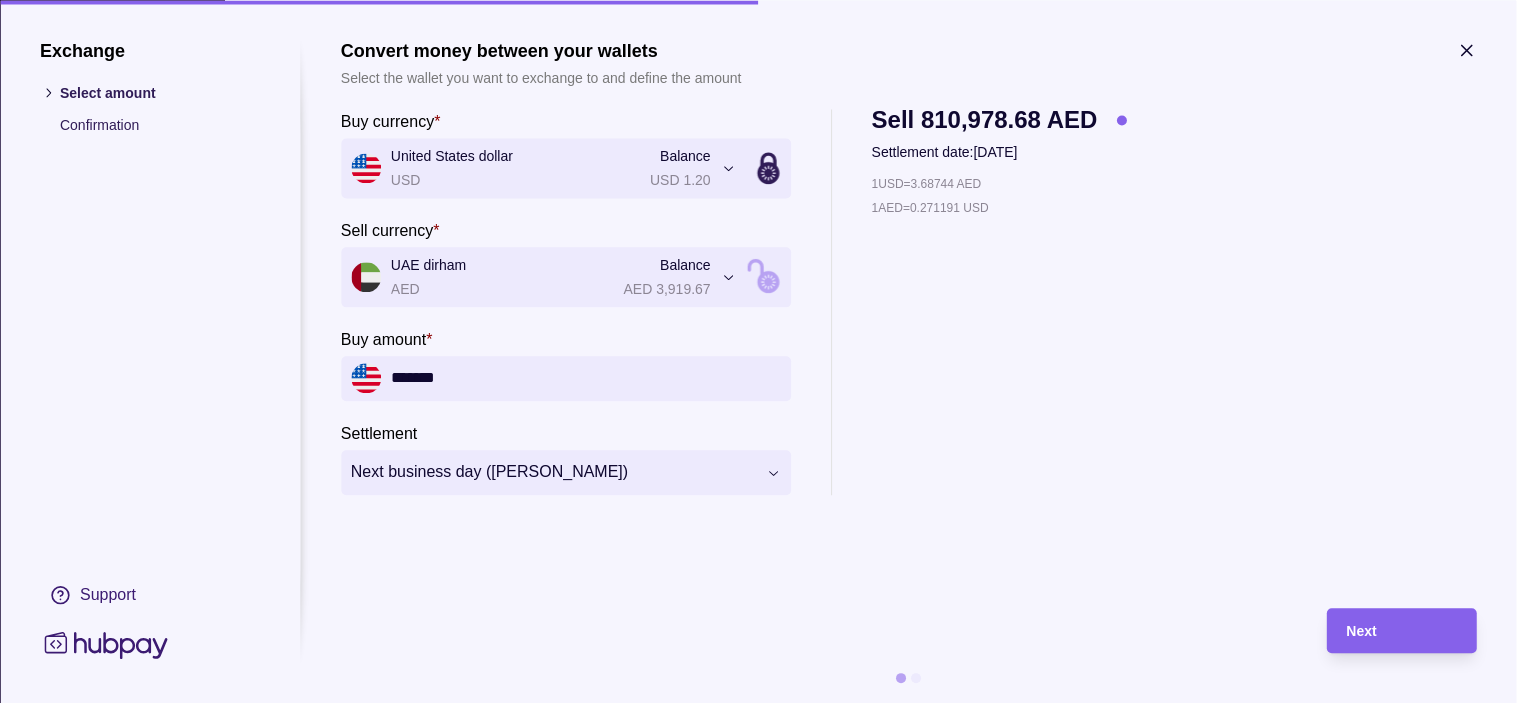 type on "*******" 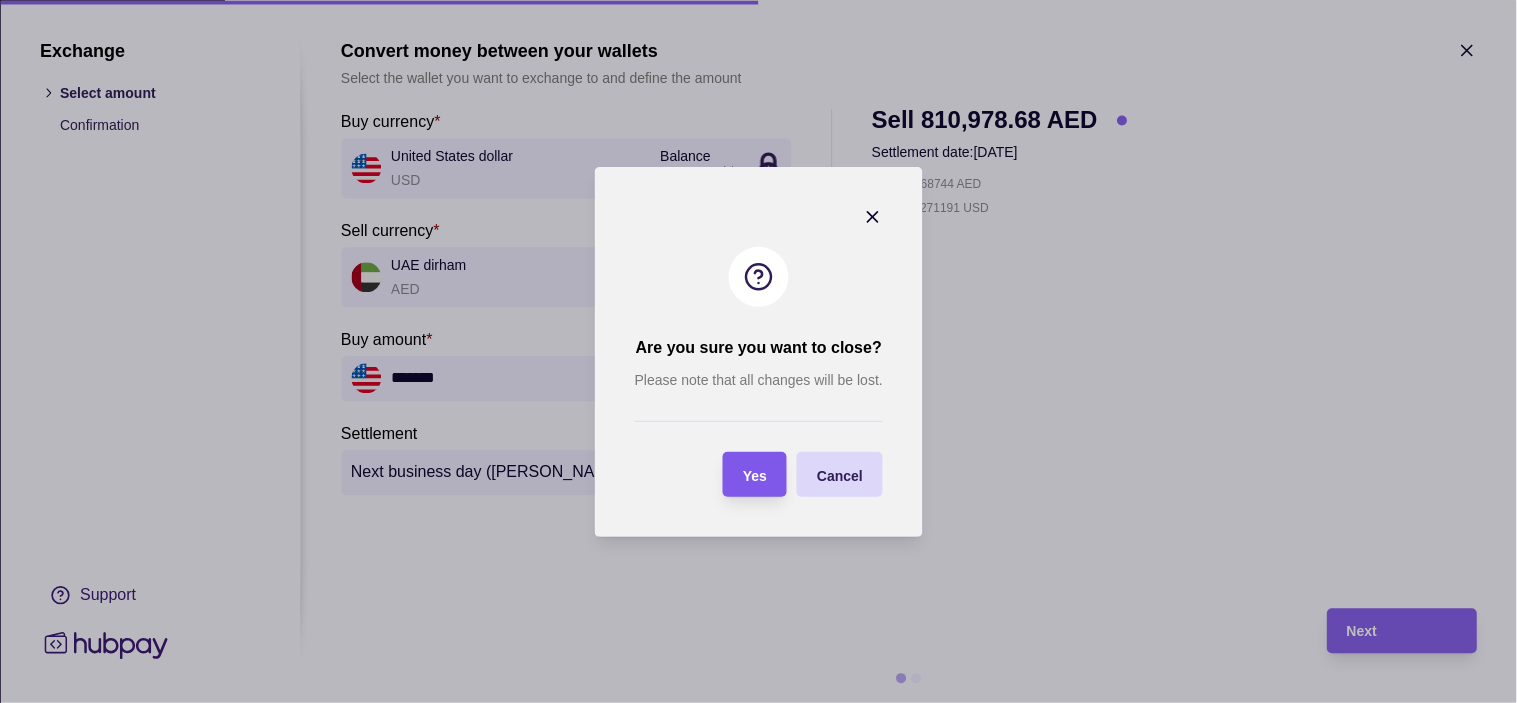 click on "Yes" at bounding box center (755, 475) 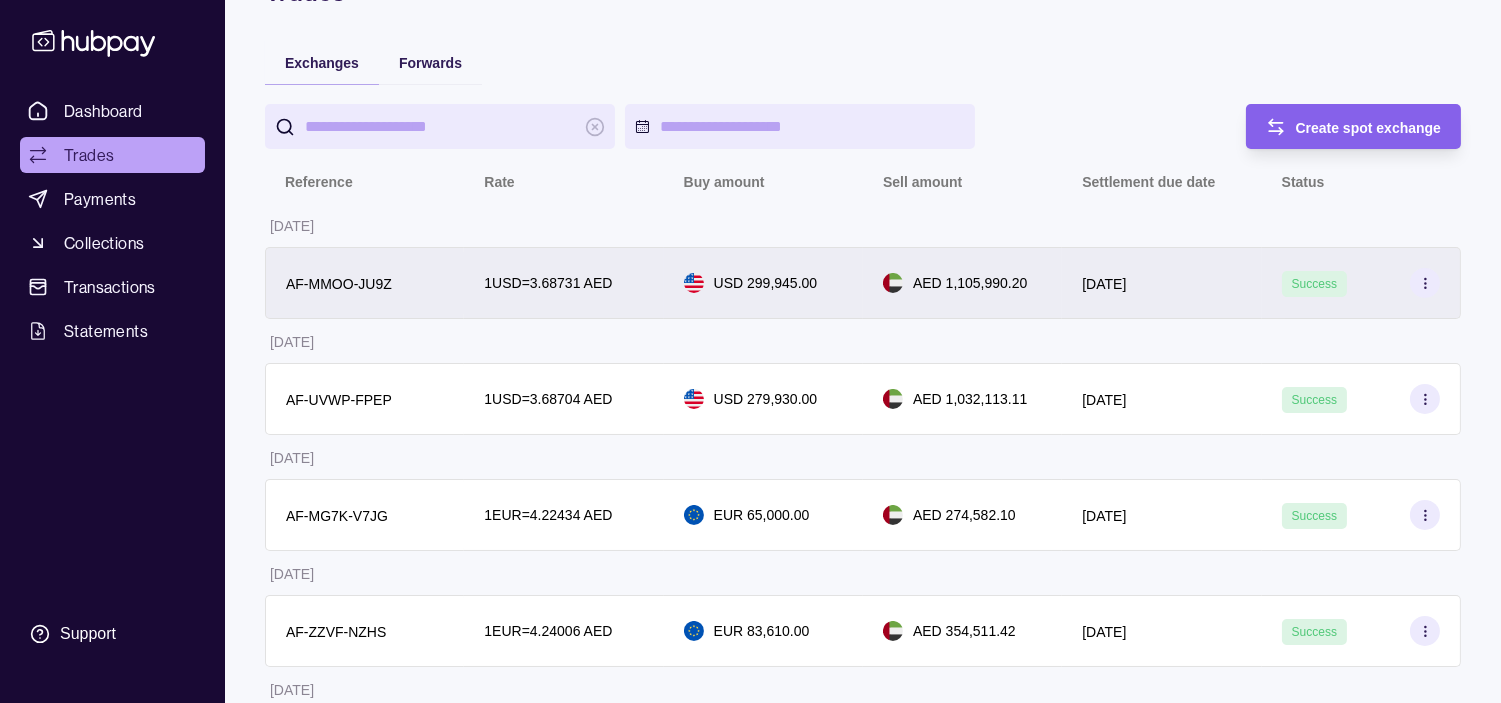 scroll, scrollTop: 222, scrollLeft: 0, axis: vertical 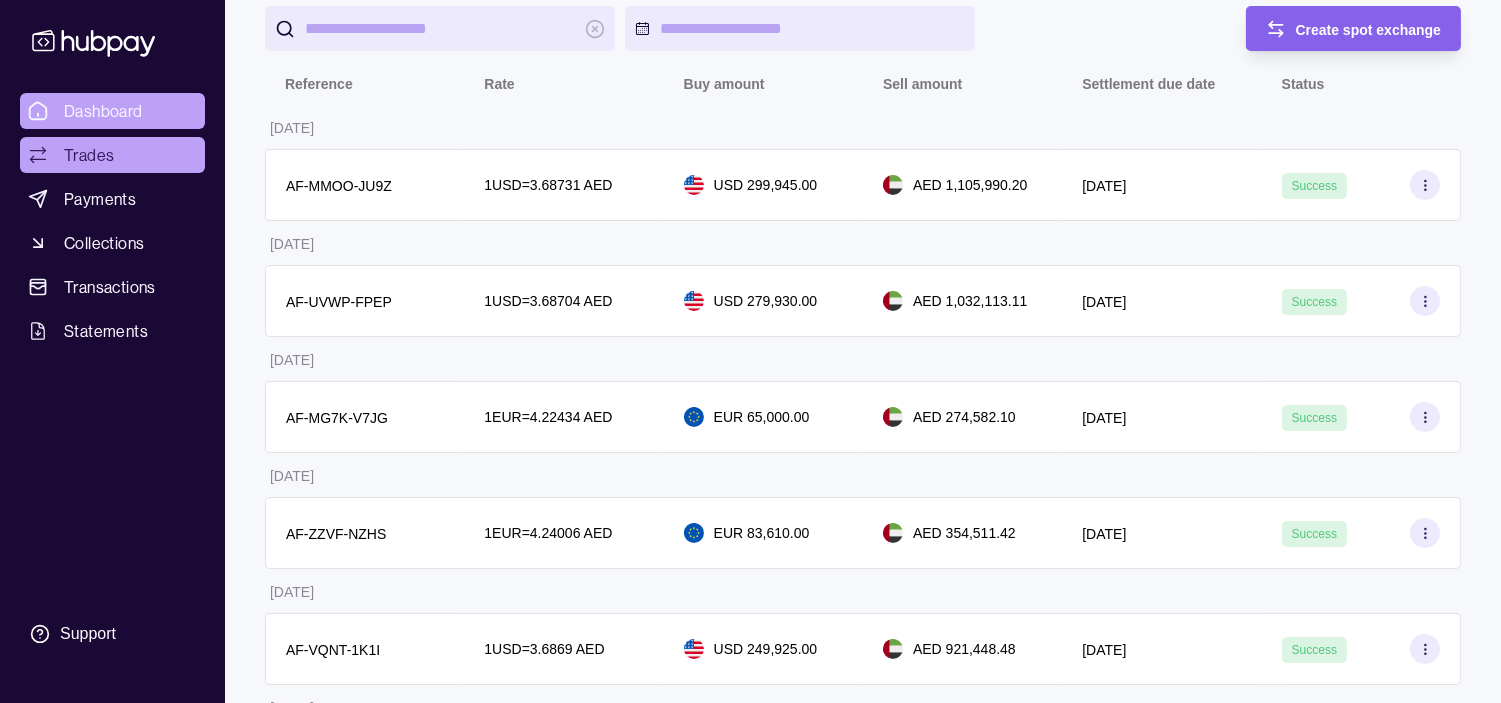 click on "Dashboard" at bounding box center [103, 111] 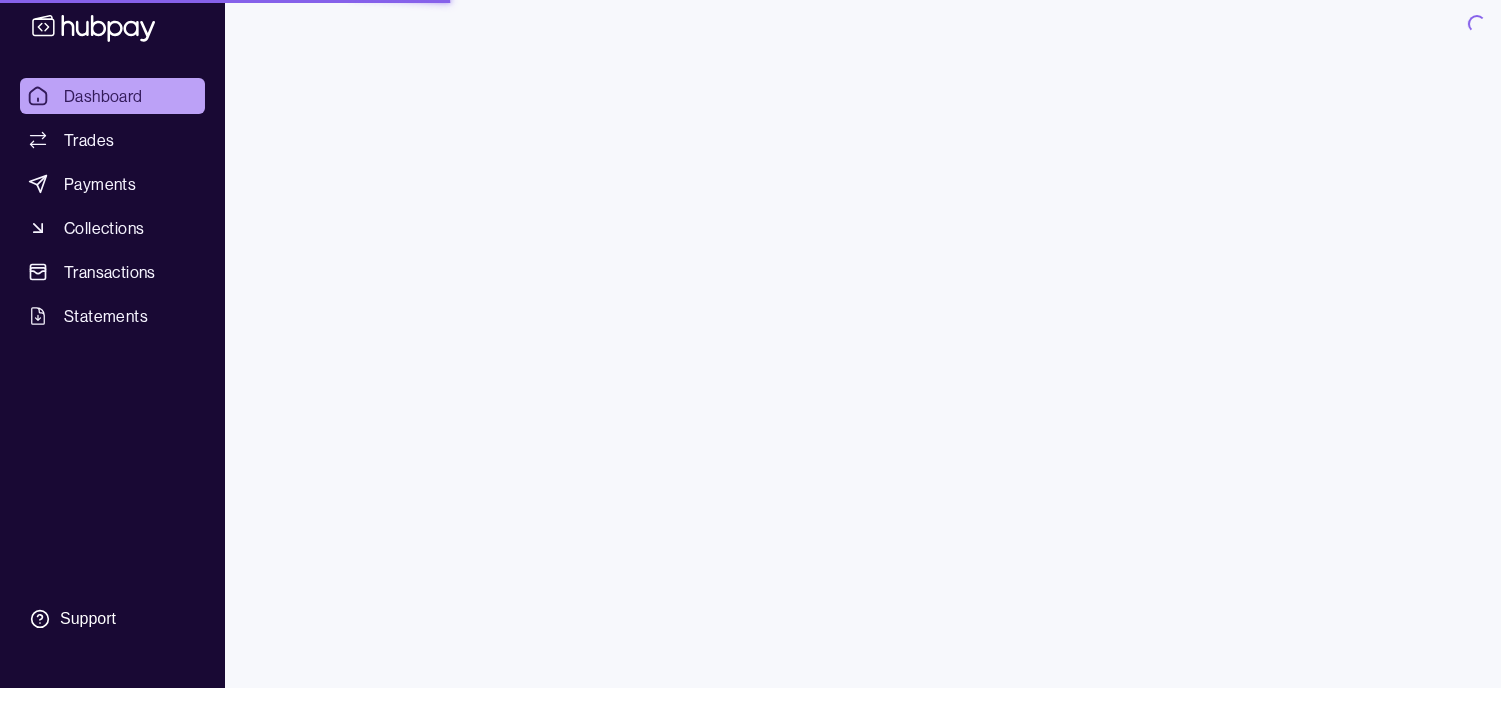 scroll, scrollTop: 0, scrollLeft: 0, axis: both 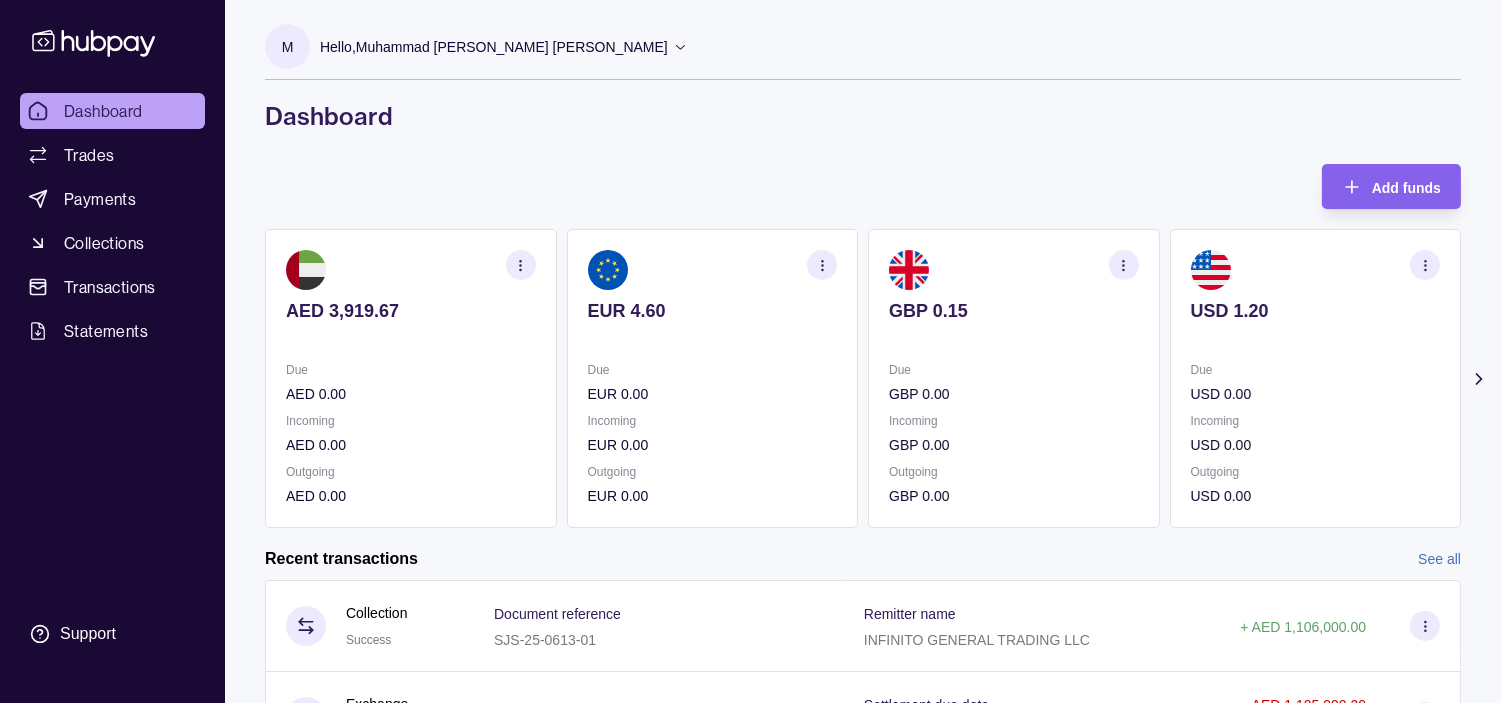 click on "AED 3,919.67                                                                                                               Due AED 0.00 Incoming AED 0.00 Outgoing AED 0.00 EUR 4.60                                                                                                               Due EUR 0.00 Incoming EUR 0.00 Outgoing EUR 0.00 GBP 0.15                                                                                                               Due GBP 0.00 Incoming GBP 0.00 Outgoing GBP 0.00 USD 1.20                                                                                                               Due USD 0.00 Incoming USD 0.00 Outgoing USD 0.00 Request new currencies" at bounding box center [863, 378] 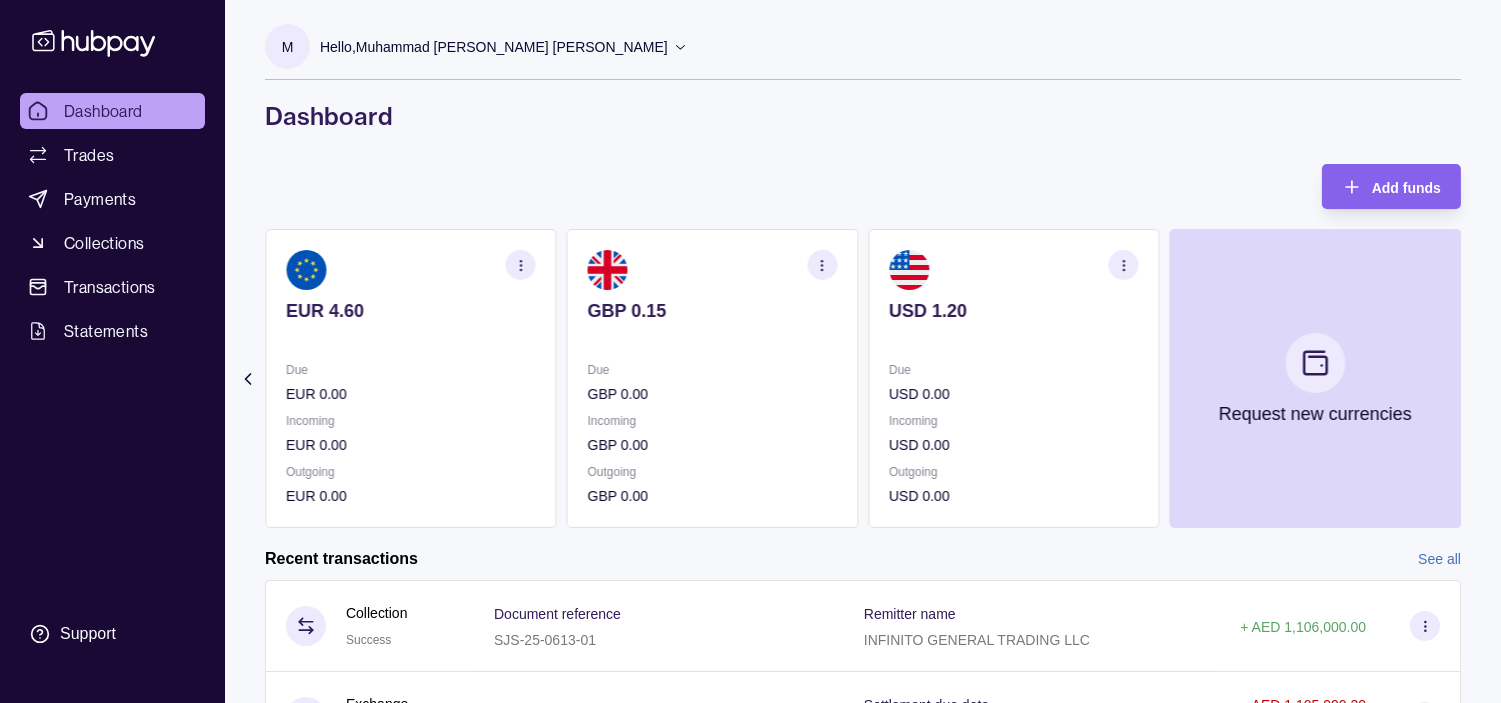 click on "Incoming USD 0.00" at bounding box center [1014, 433] 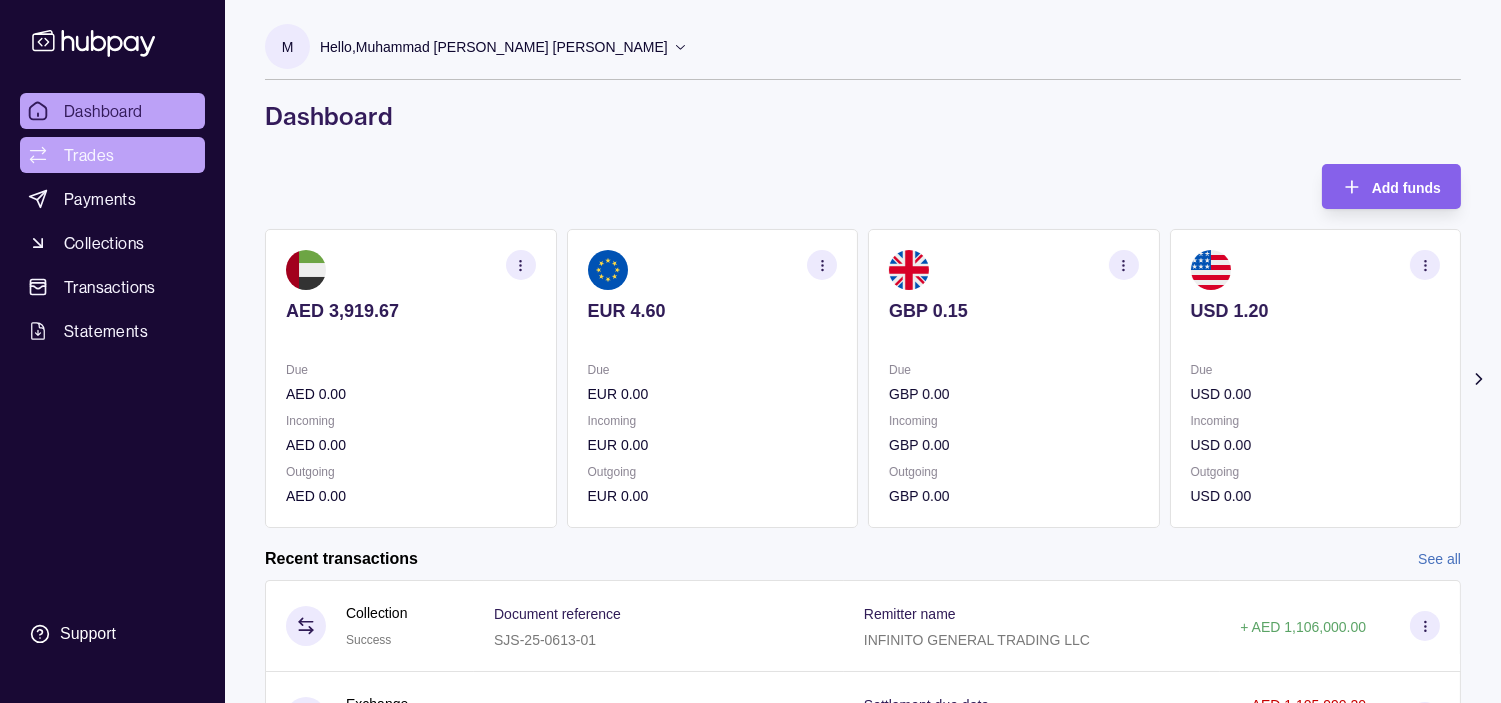click on "Trades" at bounding box center [89, 155] 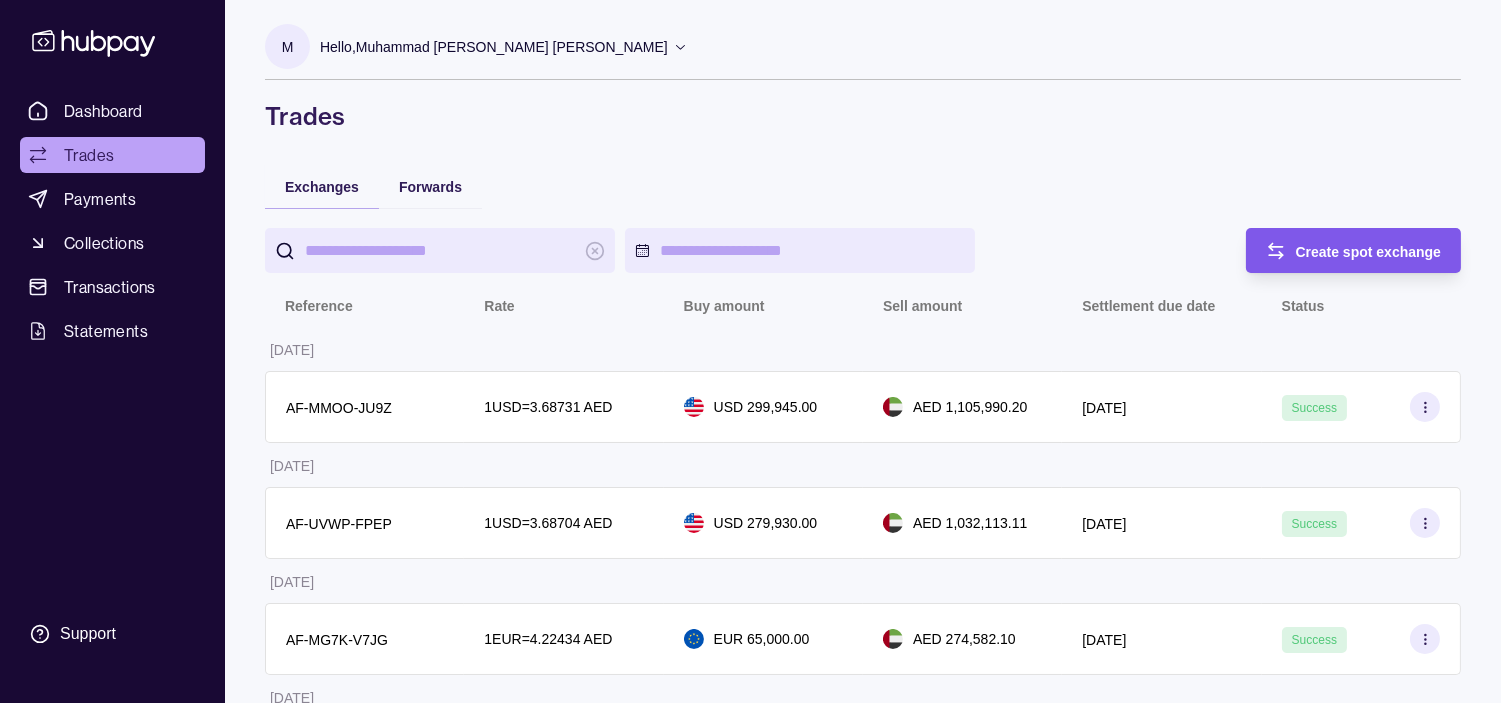 click on "Create spot exchange" at bounding box center (1369, 252) 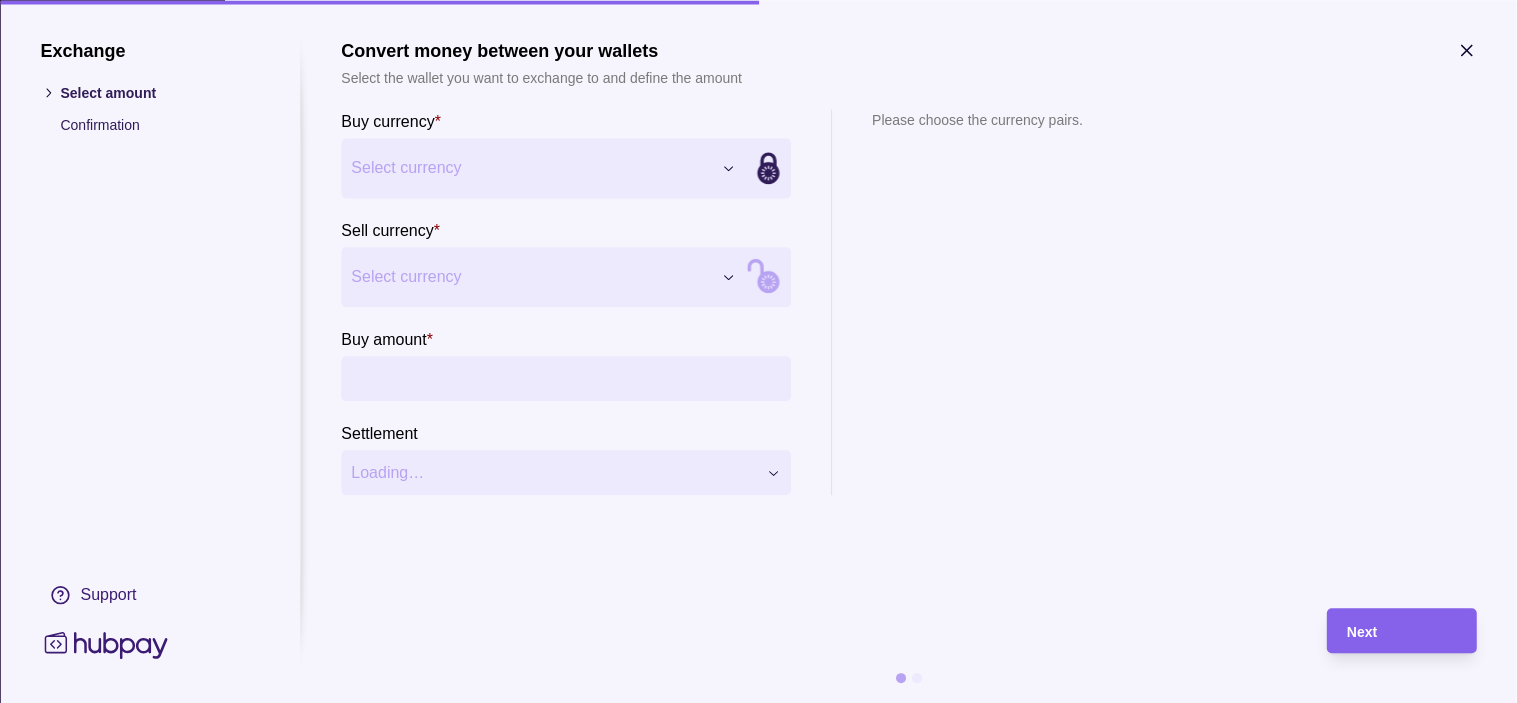 click on "Dashboard Trades Payments Collections Transactions Statements Support M Hello,  [PERSON_NAME] [PERSON_NAME] S J S INTERNATIONAL TRADERS LLC Account Terms and conditions Privacy policy Sign out Trades Exchanges Forwards Create spot exchange Reference Rate Buy amount Sell amount Settlement due date Status [DATE] AF-MMOO-JU9Z 1  USD  =  3.68731   AED USD 299,945.00 AED 1,105,990.20 [DATE] Success [DATE] AF-UVWP-FPEP 1  USD  =  3.68704   AED USD 279,930.00 AED 1,032,113.11 [DATE] Success [DATE] AF-MG7K-V7JG 1  EUR  =  4.22434   AED EUR 65,000.00 AED 274,582.10 [DATE] Success [DATE] AF-ZZVF-NZHS 1  EUR  =  4.24006   AED EUR 83,610.00 AED 354,511.42 [DATE] Success [DATE] AF-VQNT-1K1I 1  USD  =  3.6869   AED USD 249,925.00 AED 921,448.48 [DATE] Success [DATE] AF-XI7I-4CNL 1  USD  =  3.6869   AED USD 300,050.00 AED 1,106,254.35 [DATE] Success [DATE] AF-O2PI-XBYD 1  EUR  =  4.15975   AED EUR 152,730.00 AED 635,318.62 [DATE] Success 1  EUR" at bounding box center (758, 1311) 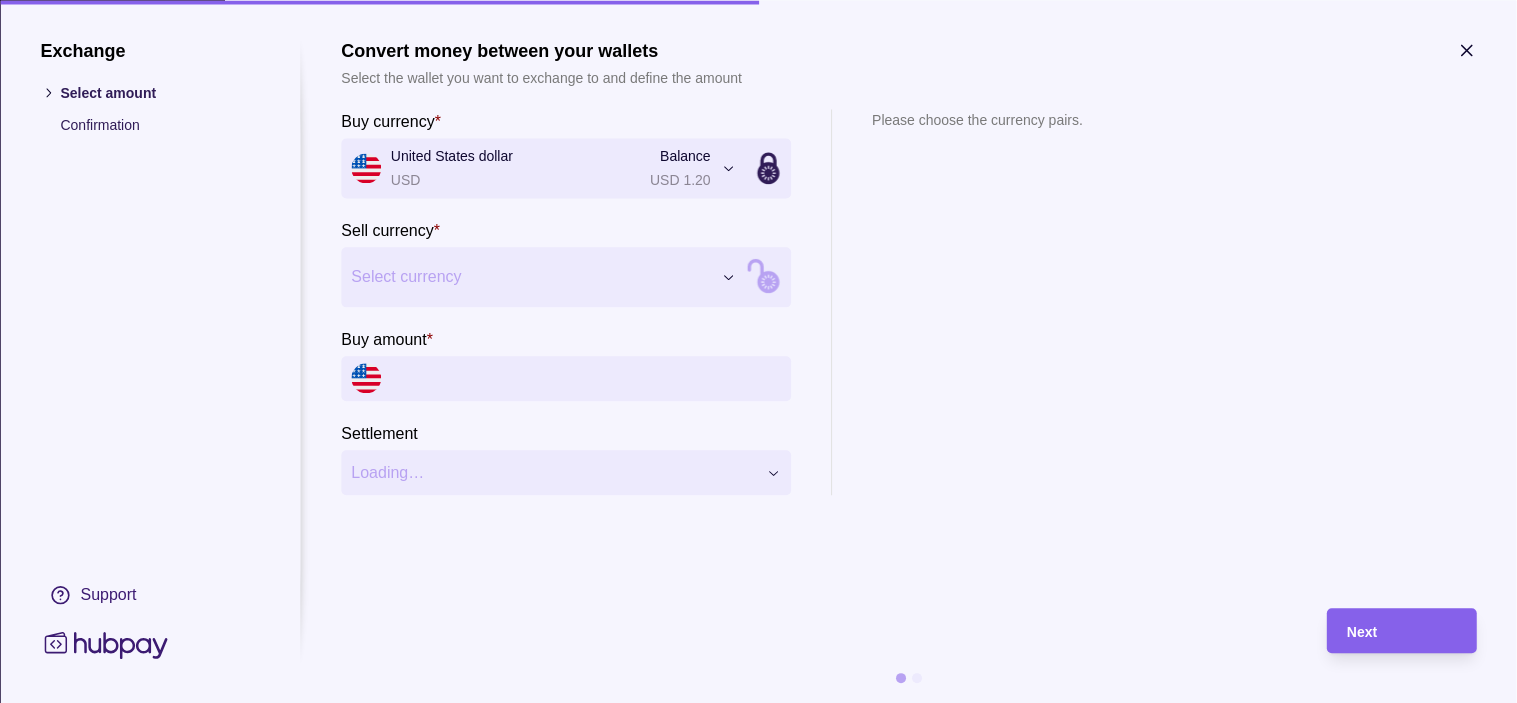 click on "Dashboard Trades Payments Collections Transactions Statements Support M Hello,  [PERSON_NAME] [PERSON_NAME] S J S INTERNATIONAL TRADERS LLC Account Terms and conditions Privacy policy Sign out Trades Exchanges Forwards Create spot exchange Reference Rate Buy amount Sell amount Settlement due date Status [DATE] AF-MMOO-JU9Z 1  USD  =  3.68731   AED USD 299,945.00 AED 1,105,990.20 [DATE] Success [DATE] AF-UVWP-FPEP 1  USD  =  3.68704   AED USD 279,930.00 AED 1,032,113.11 [DATE] Success [DATE] AF-MG7K-V7JG 1  EUR  =  4.22434   AED EUR 65,000.00 AED 274,582.10 [DATE] Success [DATE] AF-ZZVF-NZHS 1  EUR  =  4.24006   AED EUR 83,610.00 AED 354,511.42 [DATE] Success [DATE] AF-VQNT-1K1I 1  USD  =  3.6869   AED USD 249,925.00 AED 921,448.48 [DATE] Success [DATE] AF-XI7I-4CNL 1  USD  =  3.6869   AED USD 300,050.00 AED 1,106,254.35 [DATE] Success [DATE] AF-O2PI-XBYD 1  EUR  =  4.15975   AED EUR 152,730.00 AED 635,318.62 [DATE] Success 1  EUR" at bounding box center (758, 1311) 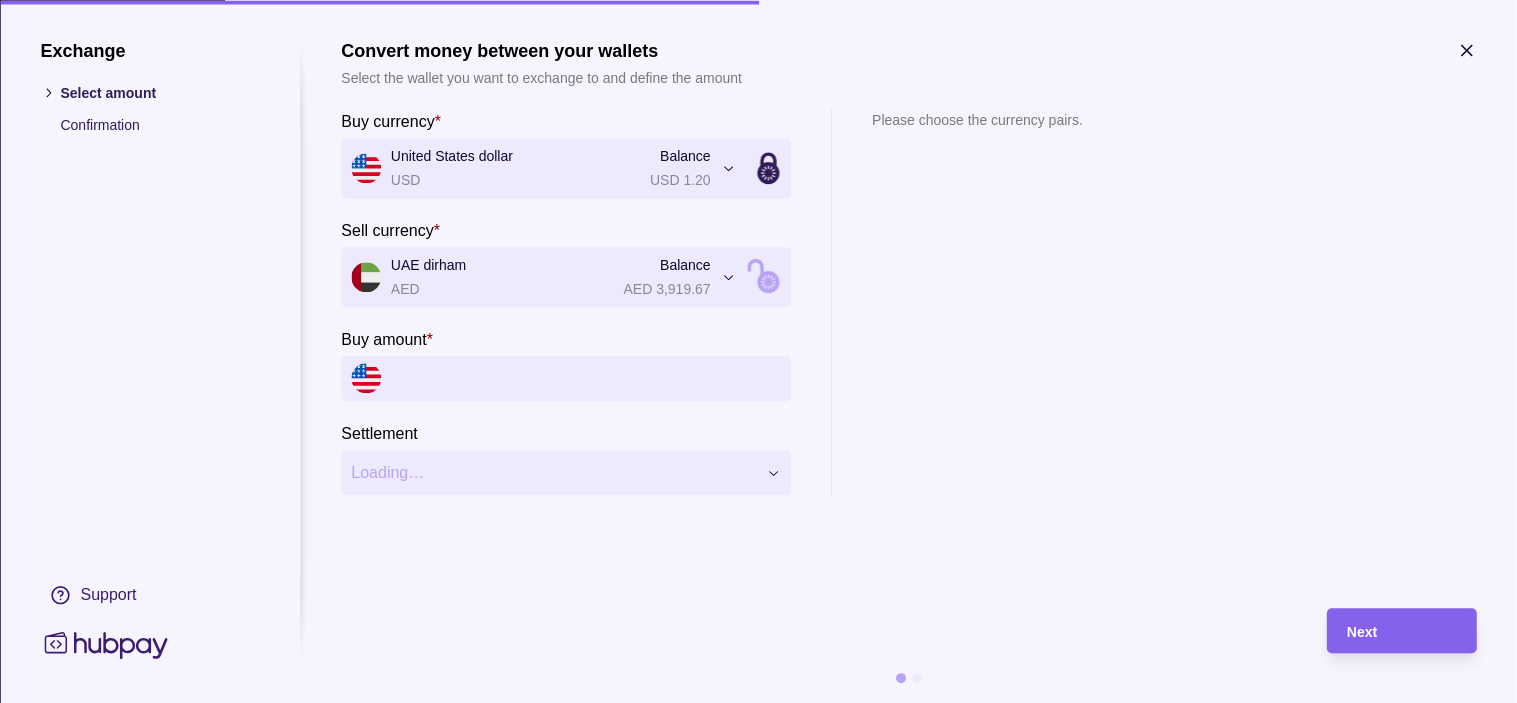 click on "Buy amount  *" at bounding box center (586, 378) 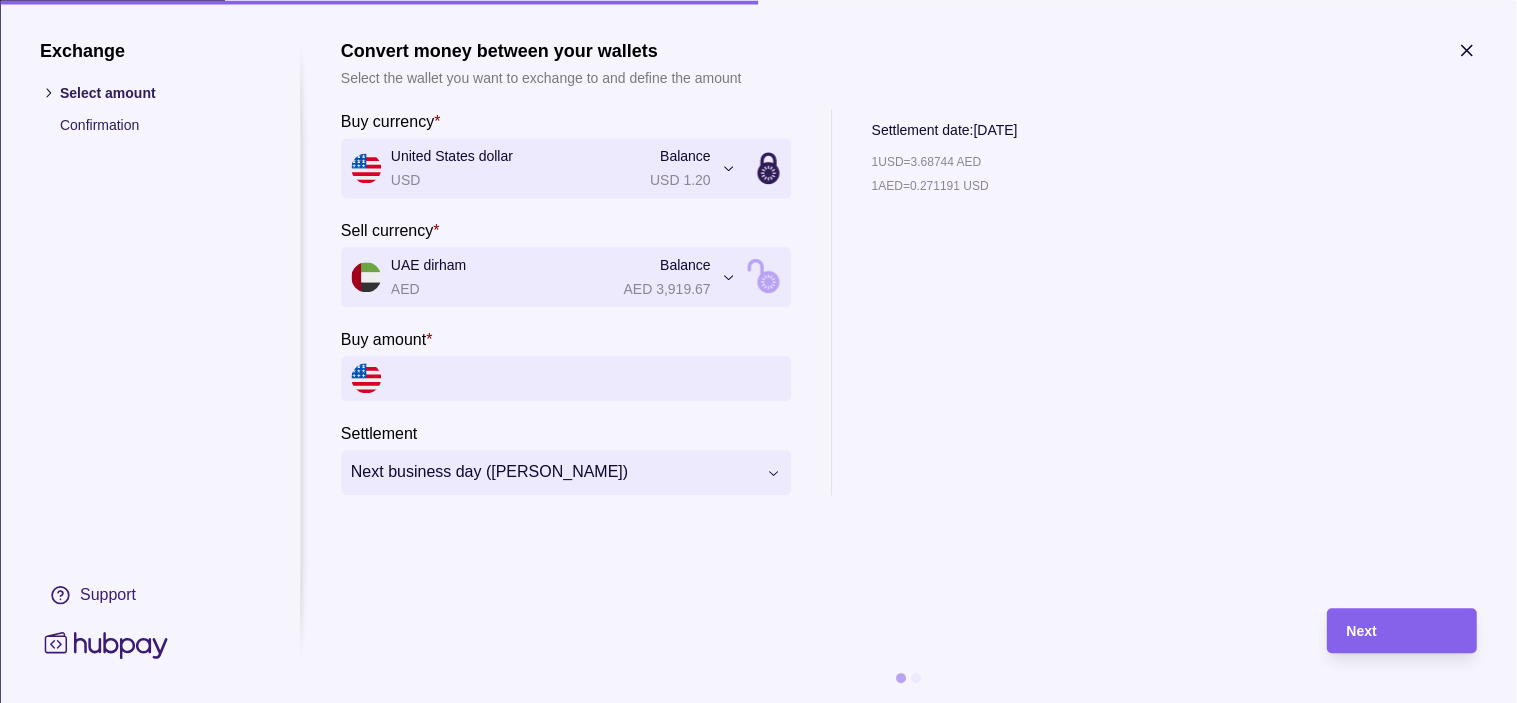 click 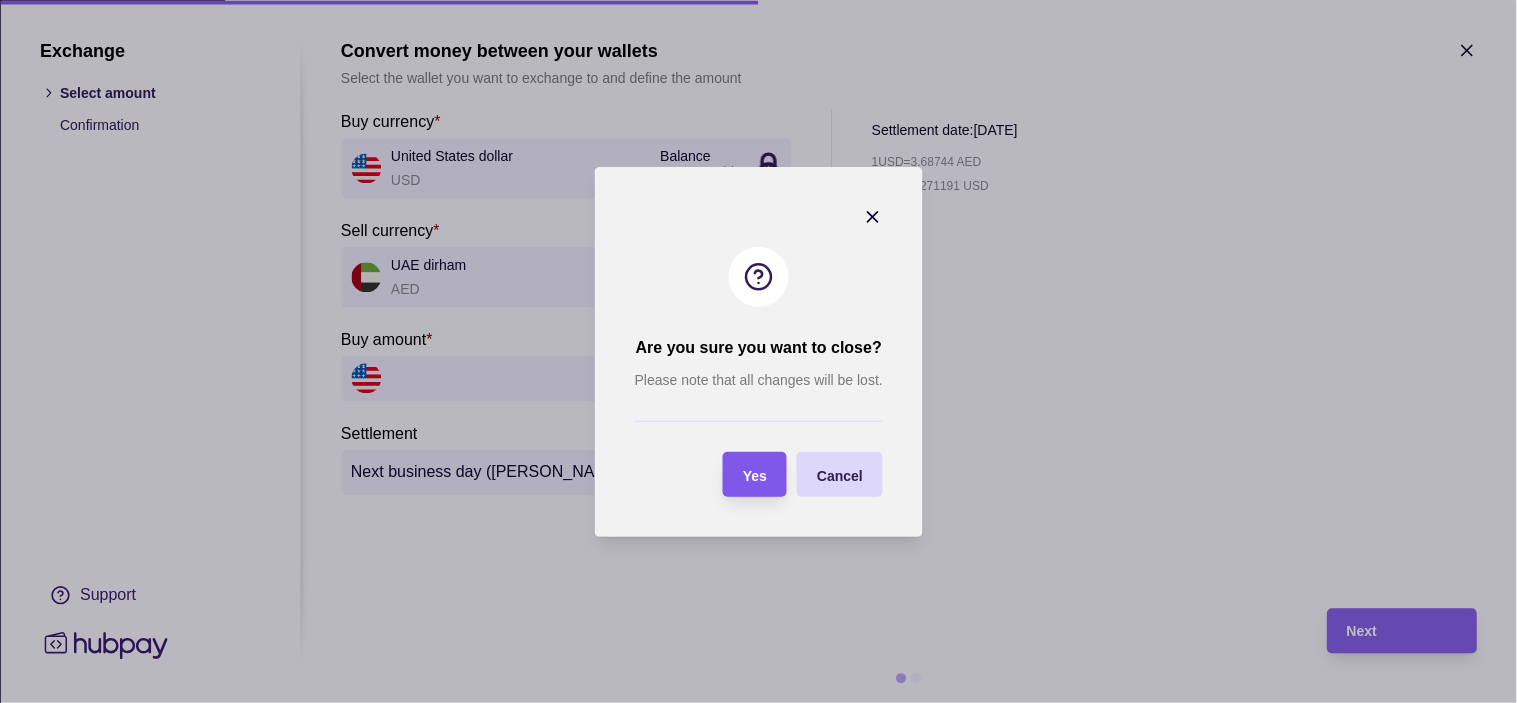 click on "Yes" at bounding box center [755, 474] 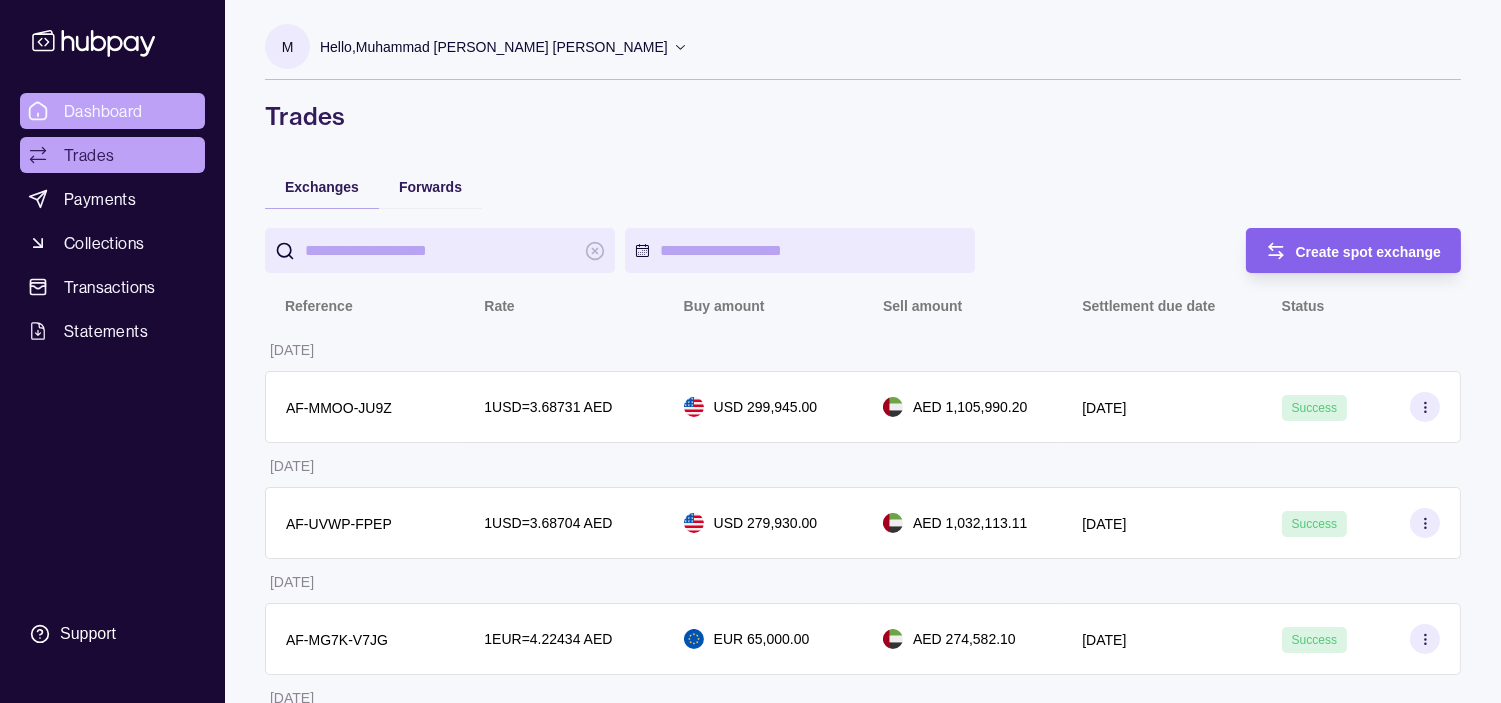 click on "Dashboard" at bounding box center (112, 111) 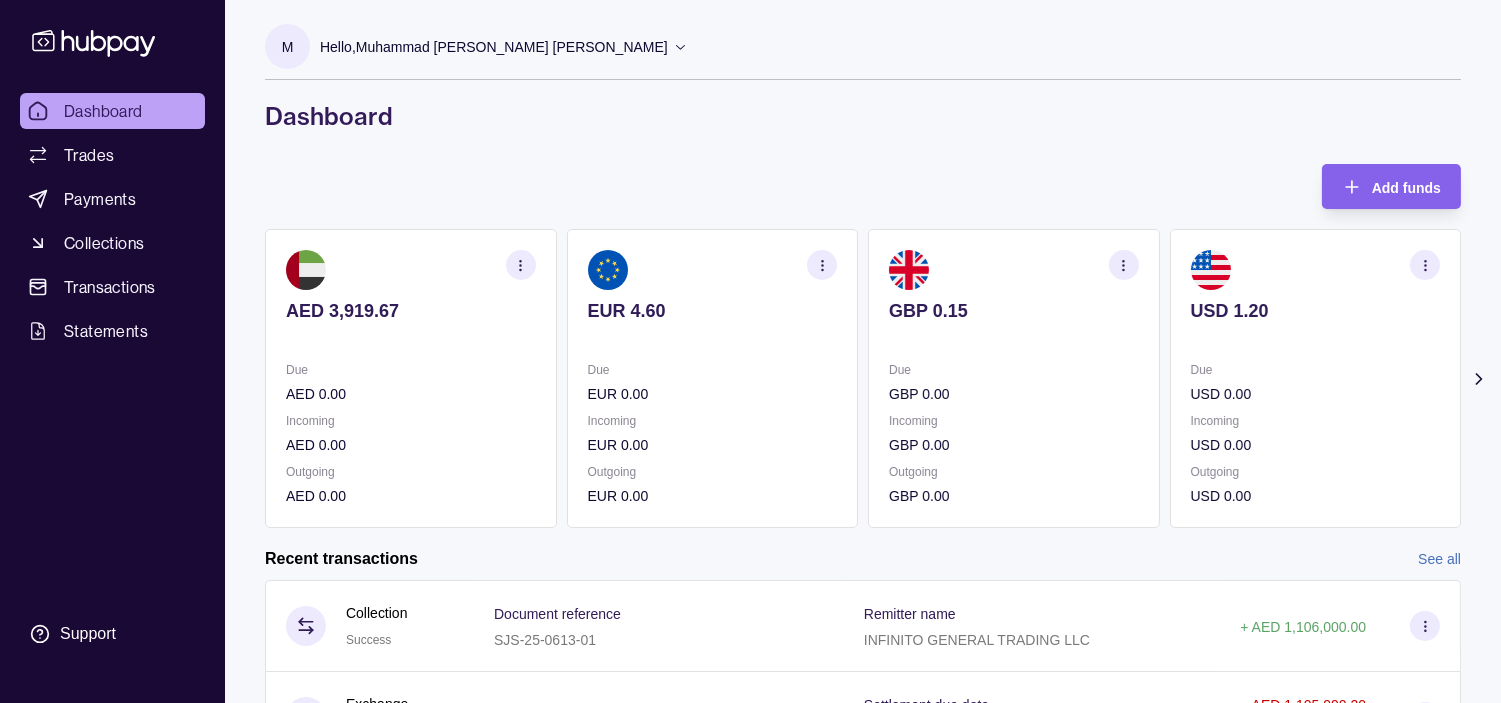 click on "Incoming" at bounding box center (1316, 421) 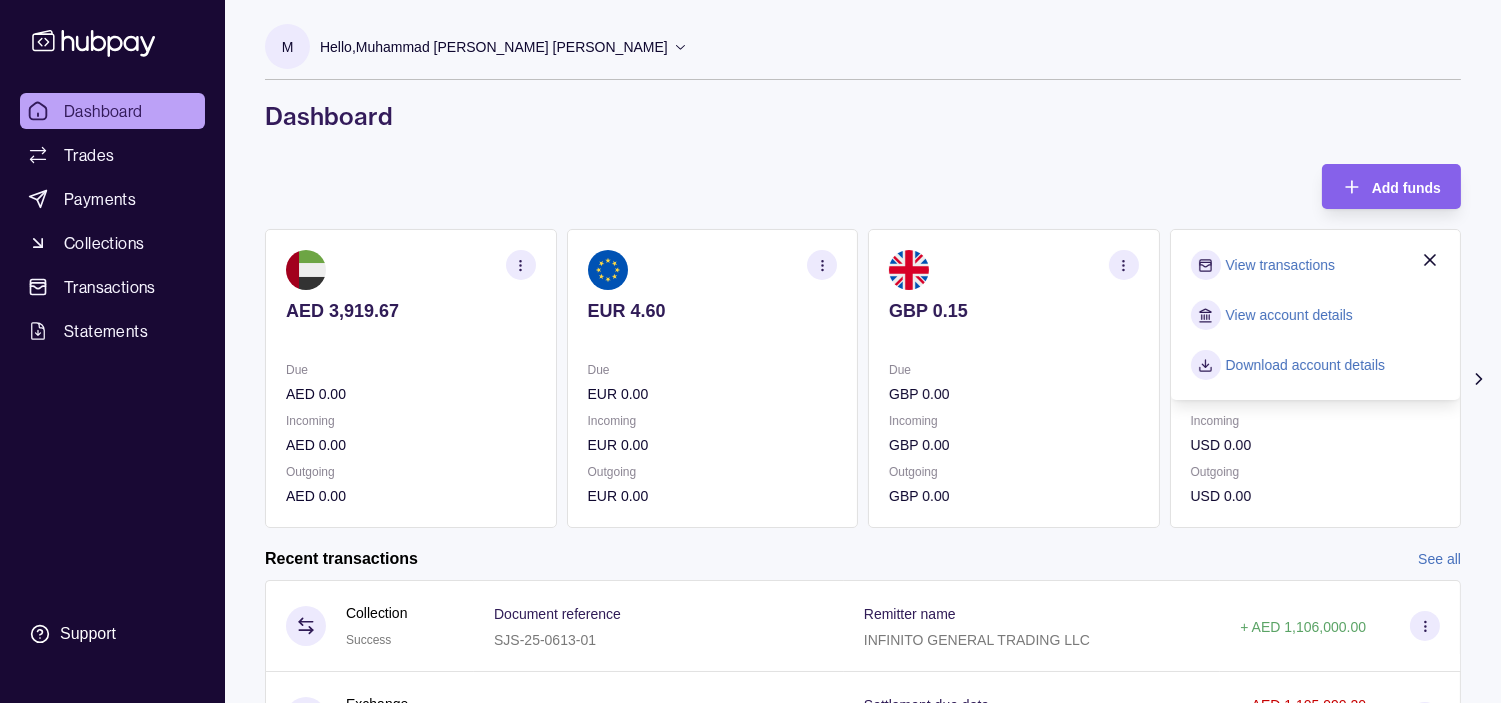 click on "View transactions" at bounding box center [1280, 265] 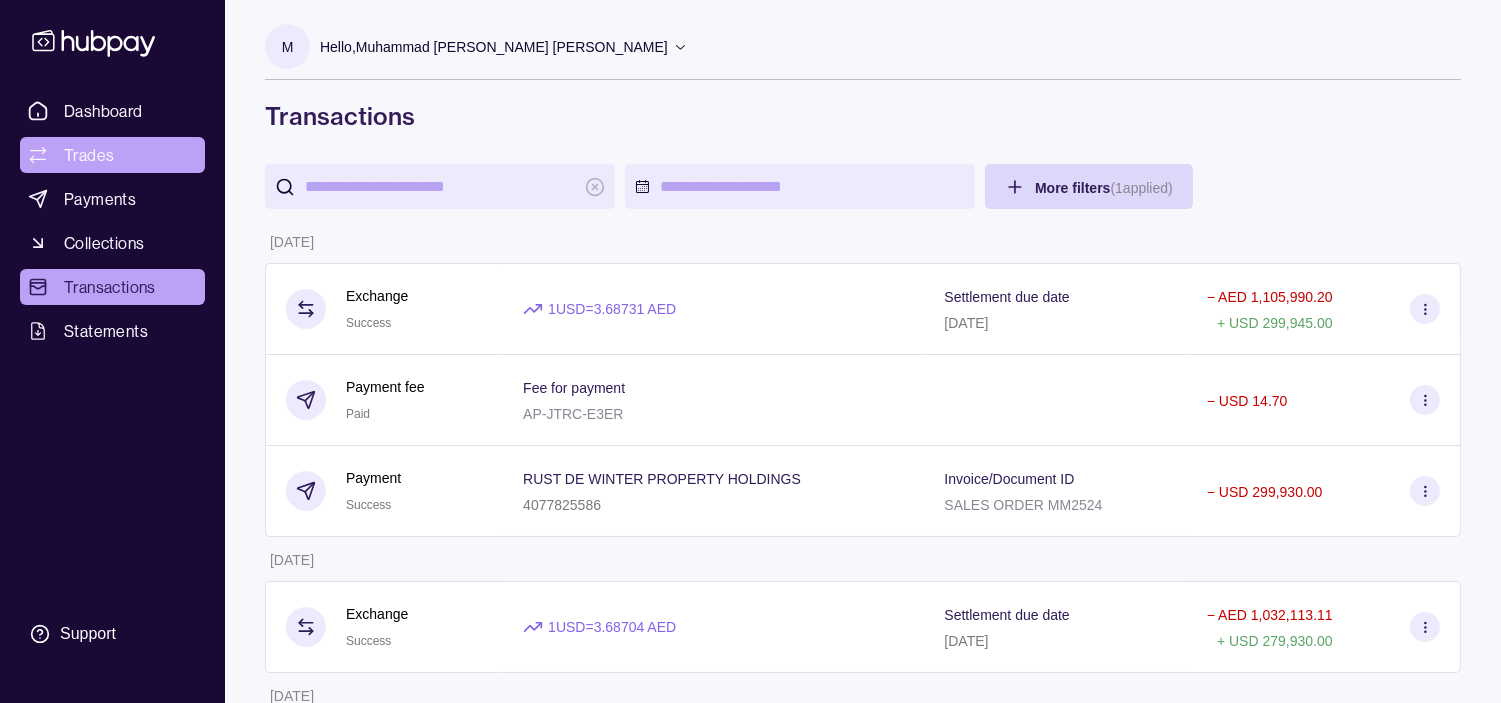 click on "Trades" at bounding box center [112, 155] 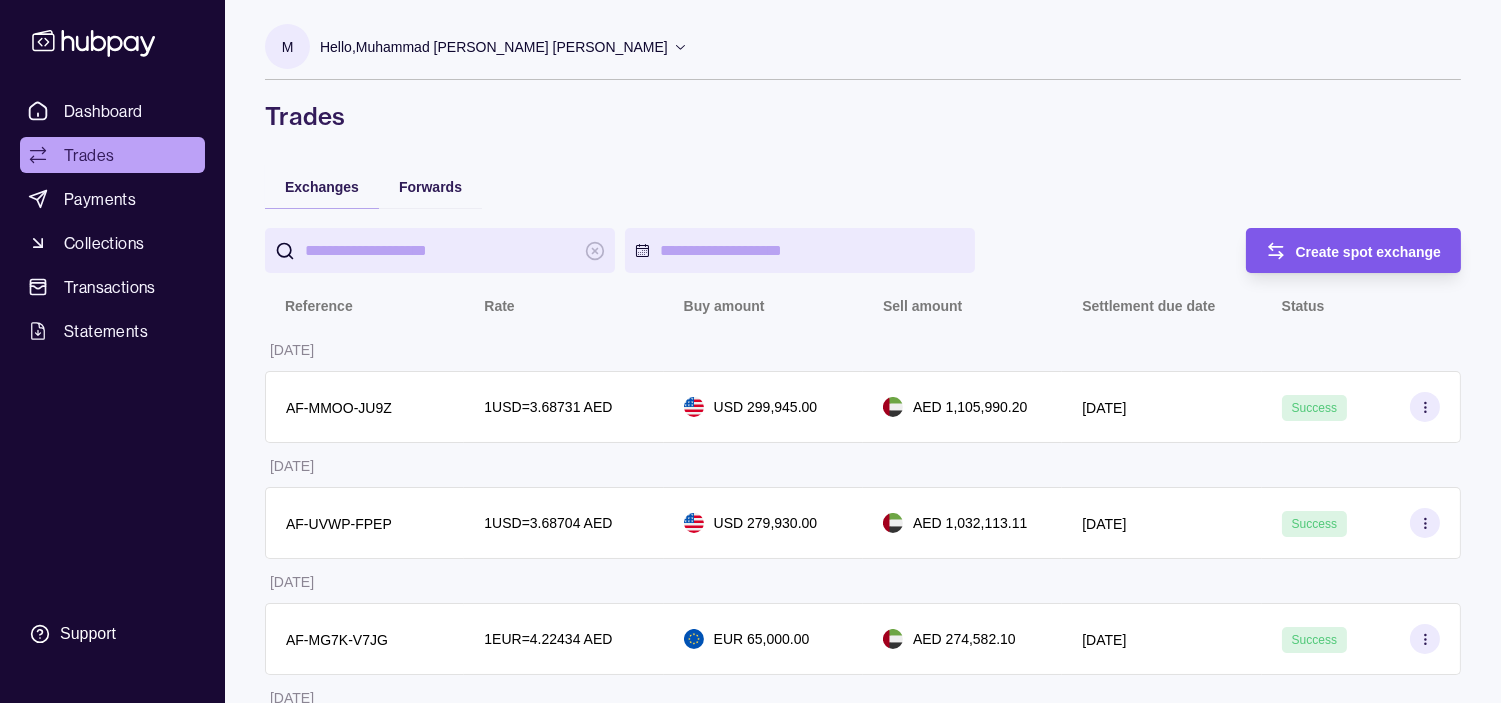 click on "Create spot exchange" at bounding box center (1369, 252) 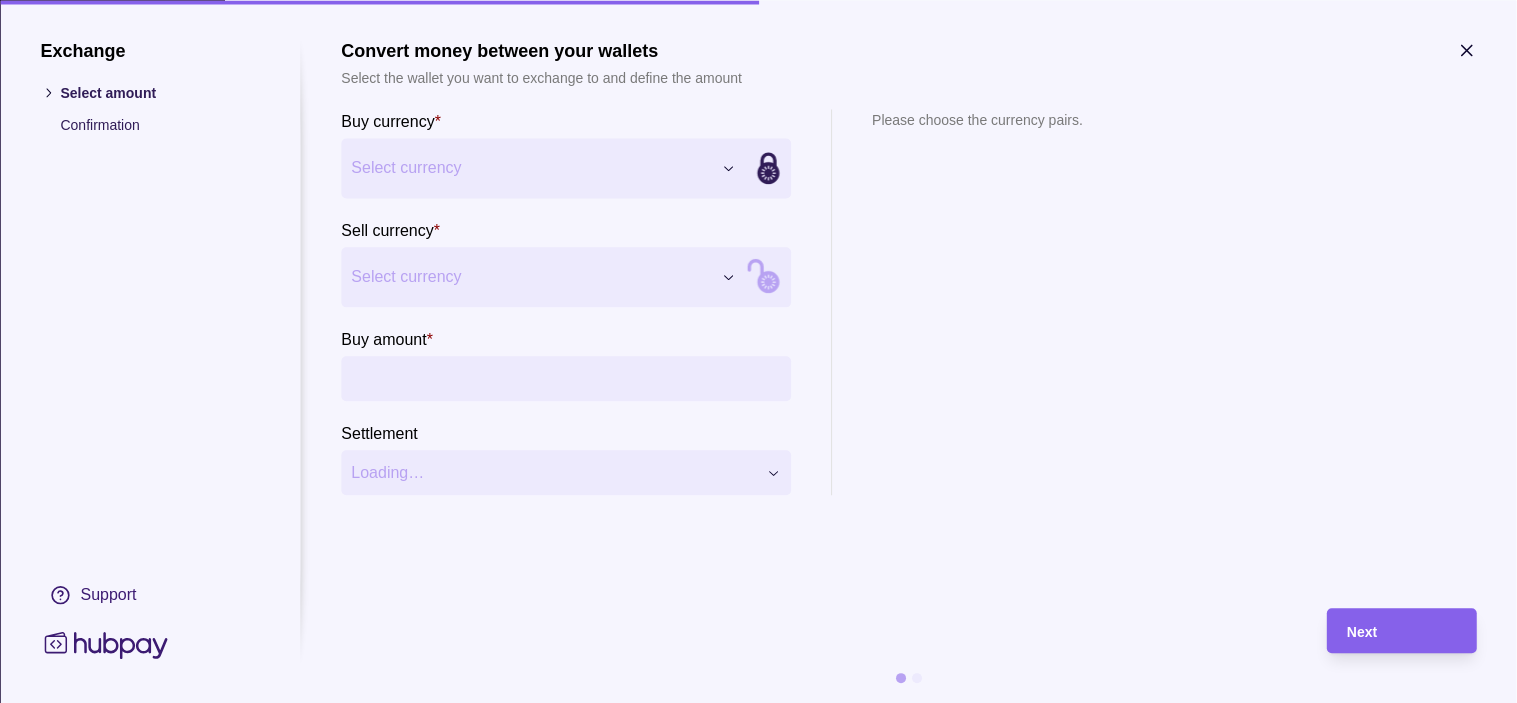 click on "Dashboard Trades Payments Collections Transactions Statements Support M Hello,  [PERSON_NAME] [PERSON_NAME] S J S INTERNATIONAL TRADERS LLC Account Terms and conditions Privacy policy Sign out Trades Exchanges Forwards Create spot exchange Reference Rate Buy amount Sell amount Settlement due date Status [DATE] AF-MMOO-JU9Z 1  USD  =  3.68731   AED USD 299,945.00 AED 1,105,990.20 [DATE] Success [DATE] AF-UVWP-FPEP 1  USD  =  3.68704   AED USD 279,930.00 AED 1,032,113.11 [DATE] Success [DATE] AF-MG7K-V7JG 1  EUR  =  4.22434   AED EUR 65,000.00 AED 274,582.10 [DATE] Success [DATE] AF-ZZVF-NZHS 1  EUR  =  4.24006   AED EUR 83,610.00 AED 354,511.42 [DATE] Success [DATE] AF-VQNT-1K1I 1  USD  =  3.6869   AED USD 249,925.00 AED 921,448.48 [DATE] Success [DATE] AF-XI7I-4CNL 1  USD  =  3.6869   AED USD 300,050.00 AED 1,106,254.35 [DATE] Success [DATE] AF-O2PI-XBYD 1  EUR  =  4.15975   AED EUR 152,730.00 AED 635,318.62 [DATE] Success 1  EUR" at bounding box center (758, 1311) 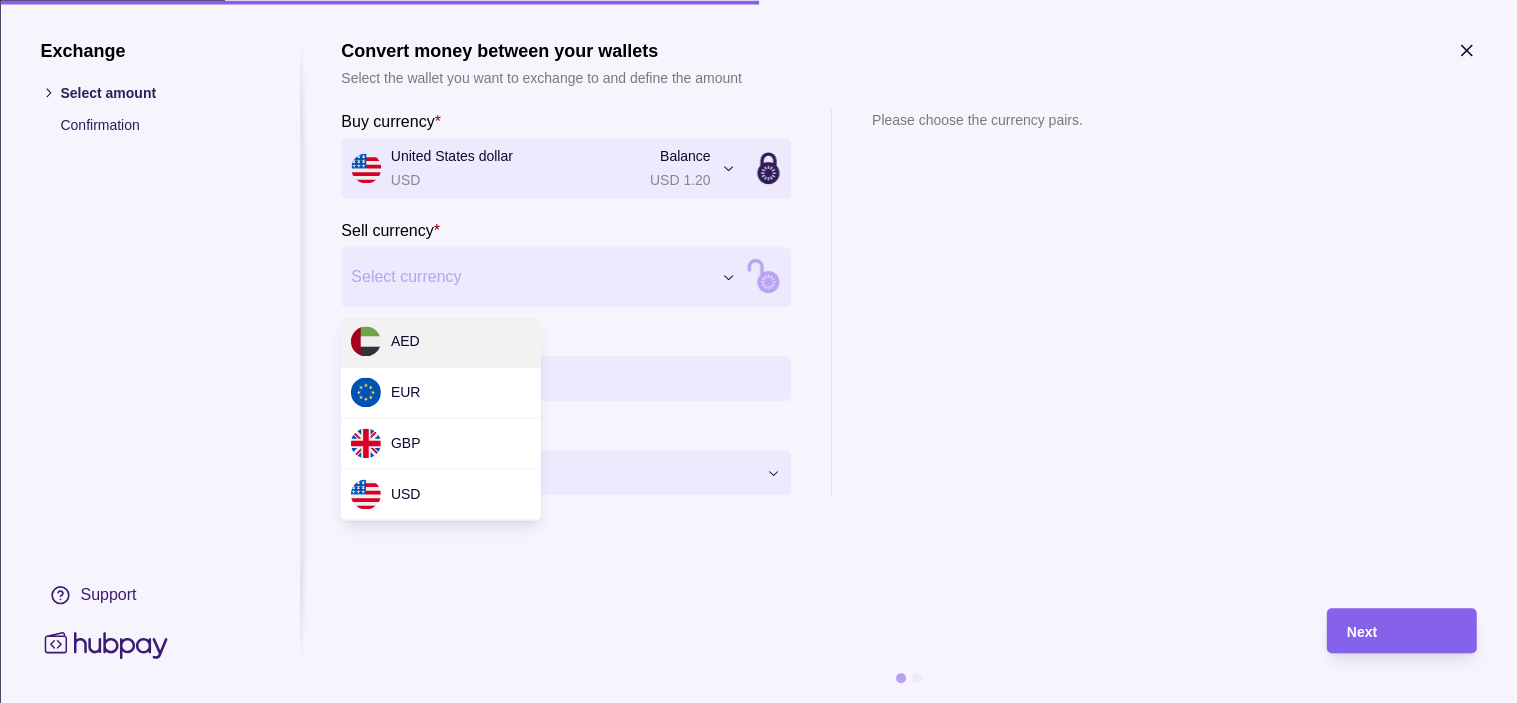 click on "Dashboard Trades Payments Collections Transactions Statements Support M Hello,  [PERSON_NAME] [PERSON_NAME] S J S INTERNATIONAL TRADERS LLC Account Terms and conditions Privacy policy Sign out Trades Exchanges Forwards Create spot exchange Reference Rate Buy amount Sell amount Settlement due date Status [DATE] AF-MMOO-JU9Z 1  USD  =  3.68731   AED USD 299,945.00 AED 1,105,990.20 [DATE] Success [DATE] AF-UVWP-FPEP 1  USD  =  3.68704   AED USD 279,930.00 AED 1,032,113.11 [DATE] Success [DATE] AF-MG7K-V7JG 1  EUR  =  4.22434   AED EUR 65,000.00 AED 274,582.10 [DATE] Success [DATE] AF-ZZVF-NZHS 1  EUR  =  4.24006   AED EUR 83,610.00 AED 354,511.42 [DATE] Success [DATE] AF-VQNT-1K1I 1  USD  =  3.6869   AED USD 249,925.00 AED 921,448.48 [DATE] Success [DATE] AF-XI7I-4CNL 1  USD  =  3.6869   AED USD 300,050.00 AED 1,106,254.35 [DATE] Success [DATE] AF-O2PI-XBYD 1  EUR  =  4.15975   AED EUR 152,730.00 AED 635,318.62 [DATE] Success 1  EUR" at bounding box center [758, 1311] 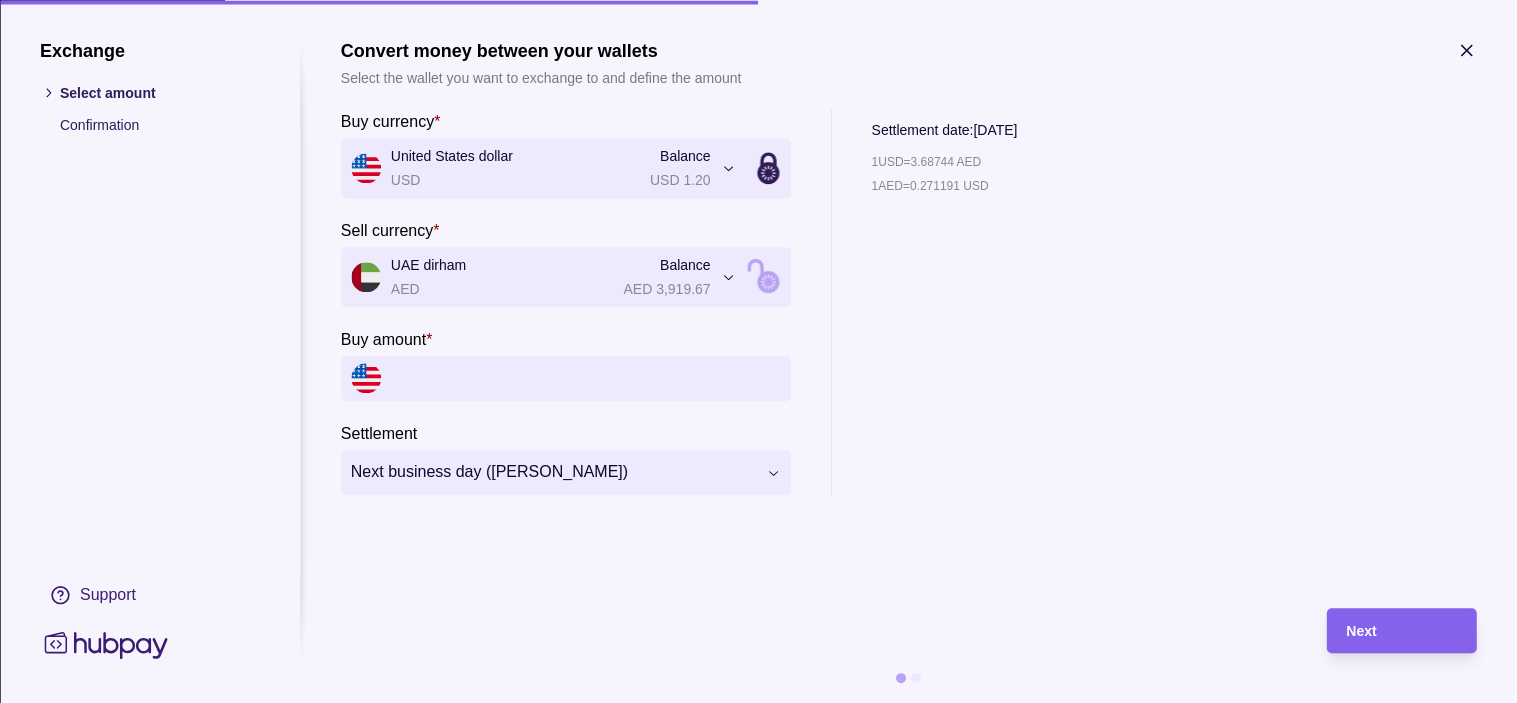 click on "Buy amount  *" at bounding box center [586, 378] 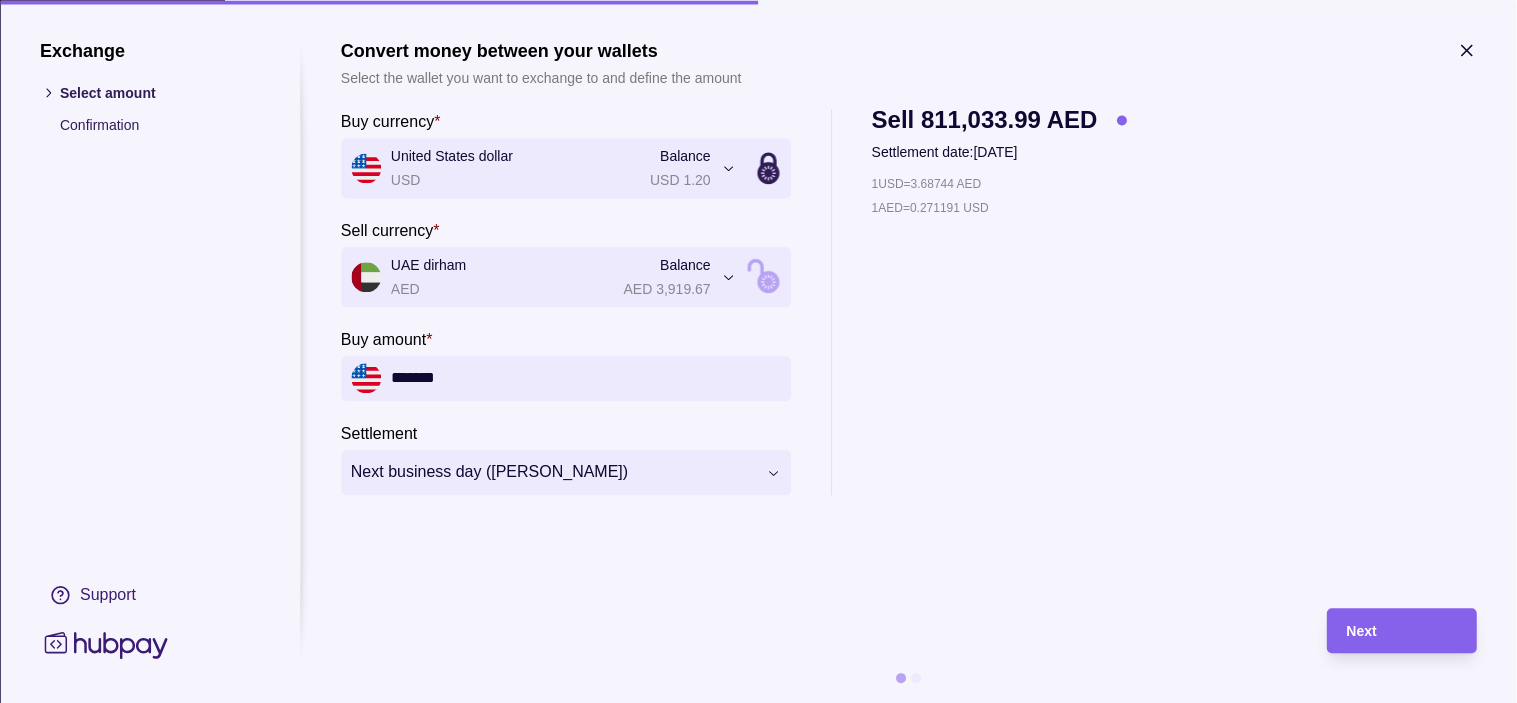 type on "*******" 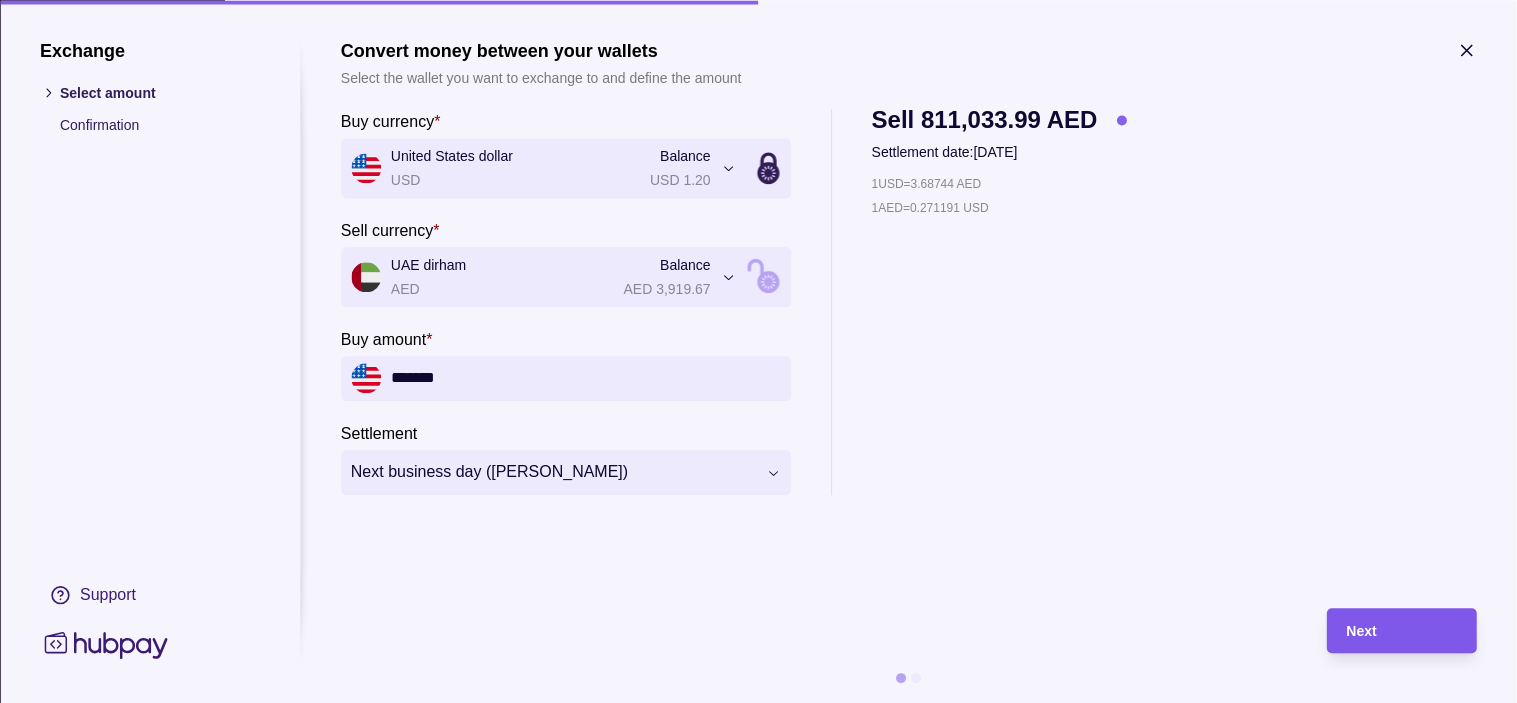 click on "Next" at bounding box center [1402, 631] 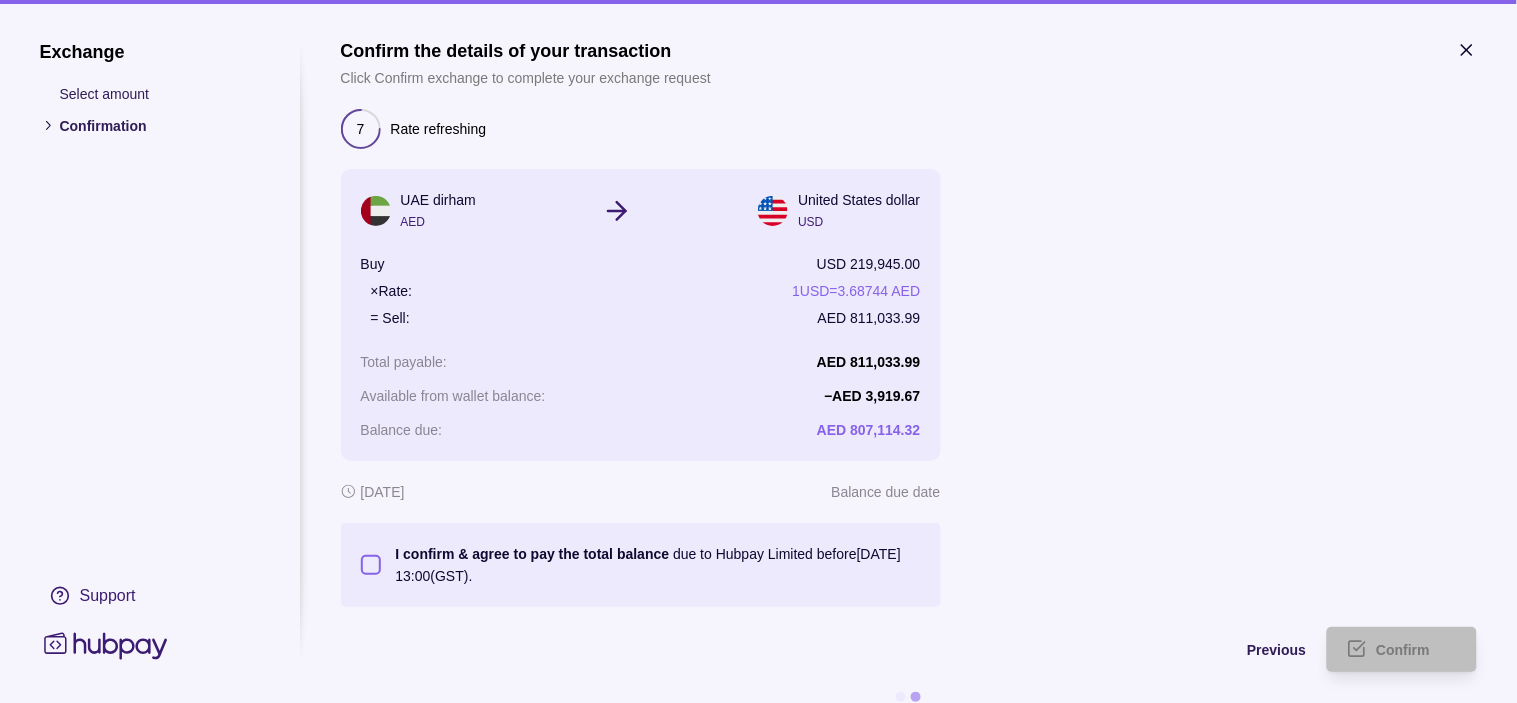 click on "I confirm & agree to pay the total balance   due to Hubpay Limited before  [DATE]   13:00  (GST)." at bounding box center (371, 565) 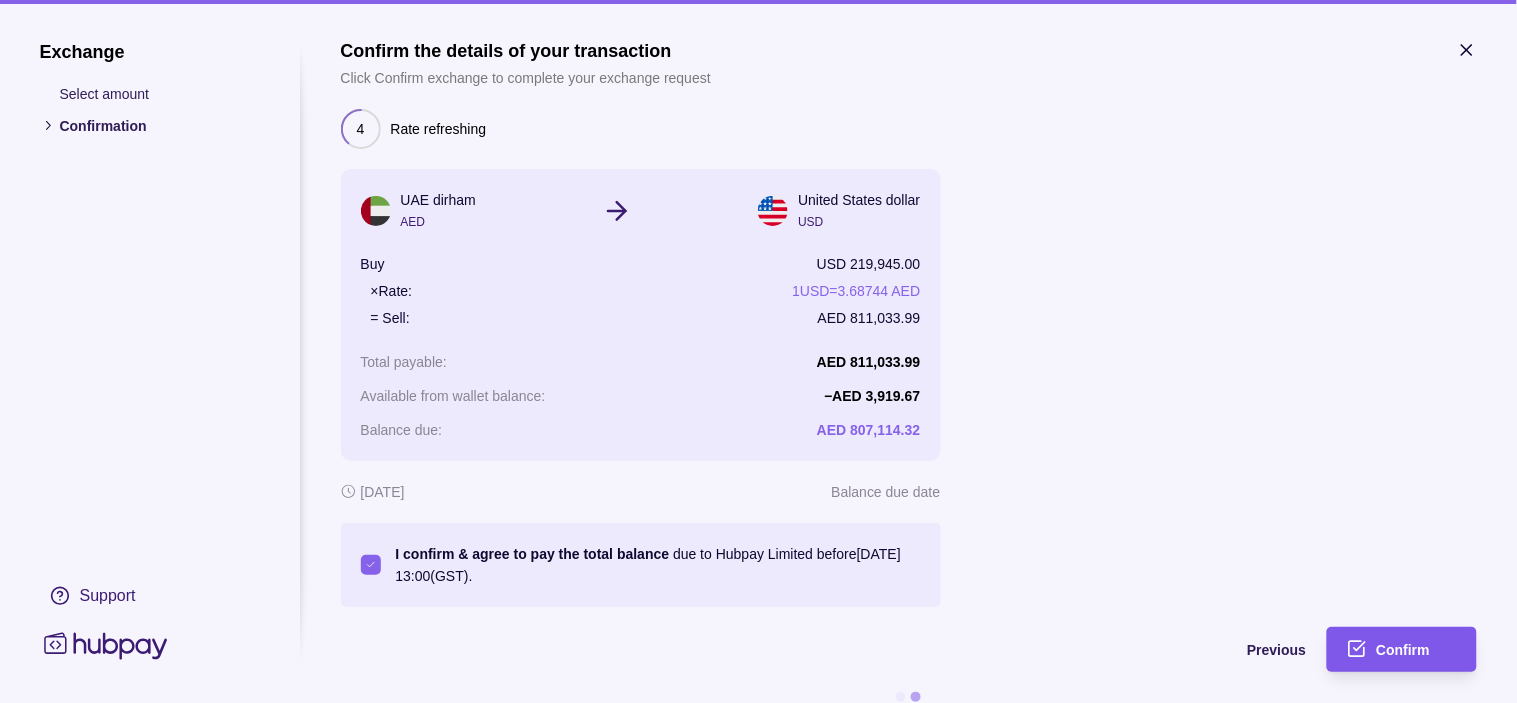click on "Confirm" at bounding box center (1404, 651) 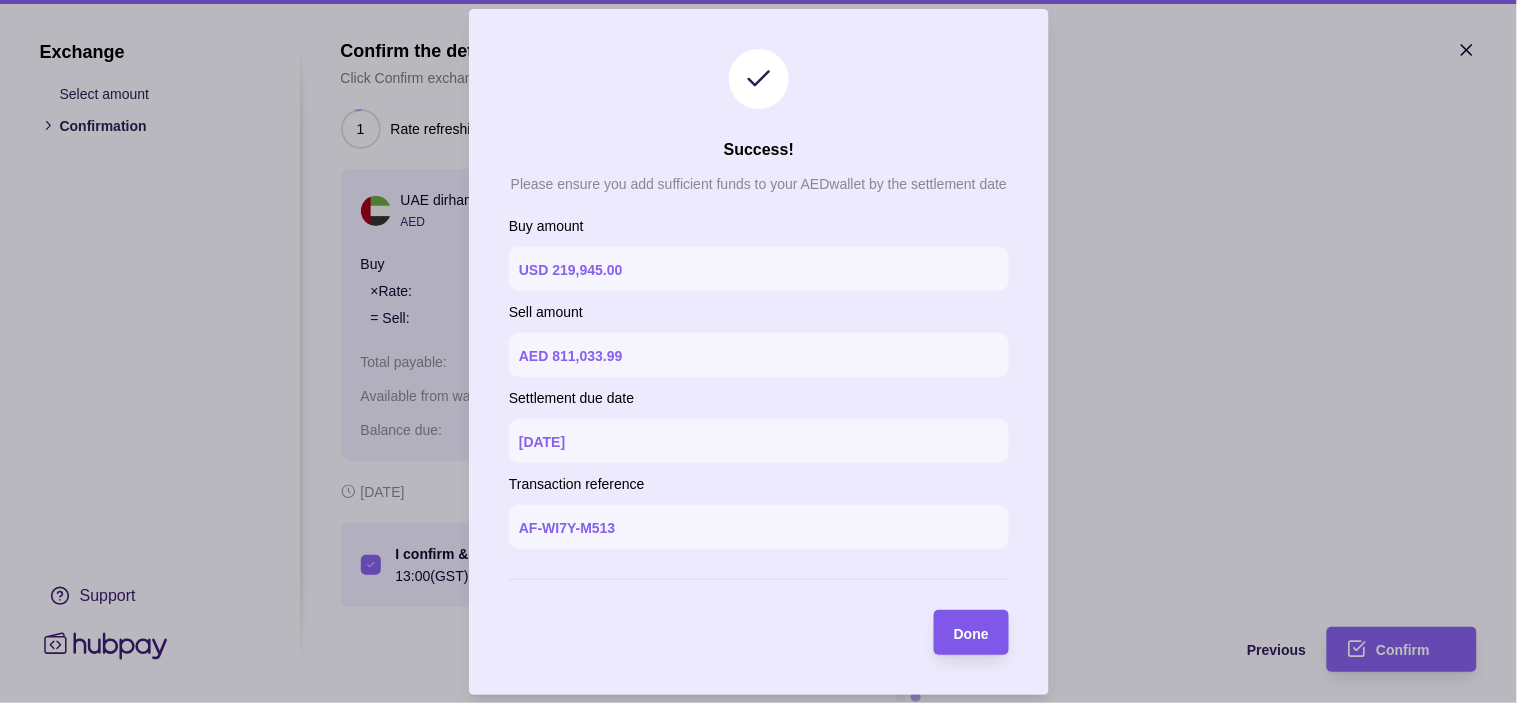 click on "Done" at bounding box center [971, 633] 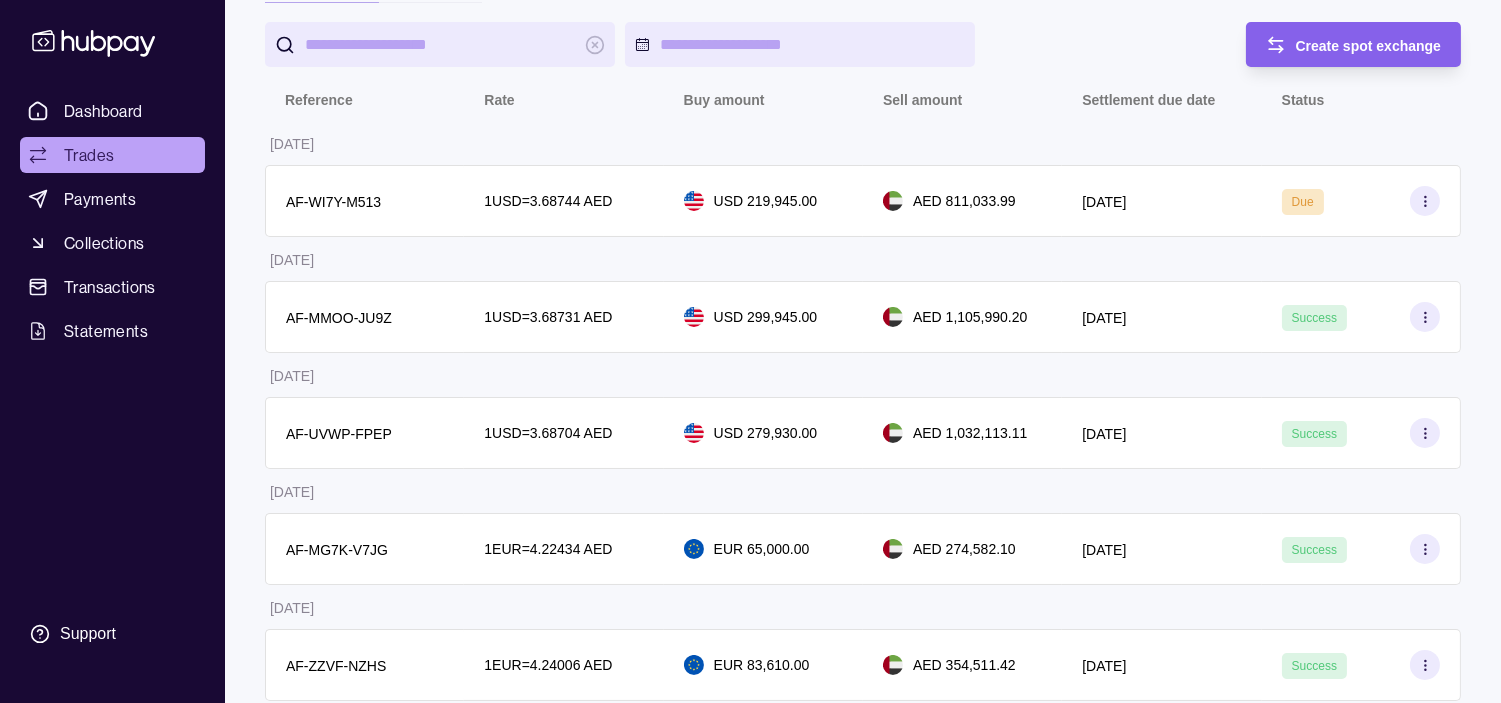 scroll, scrollTop: 111, scrollLeft: 0, axis: vertical 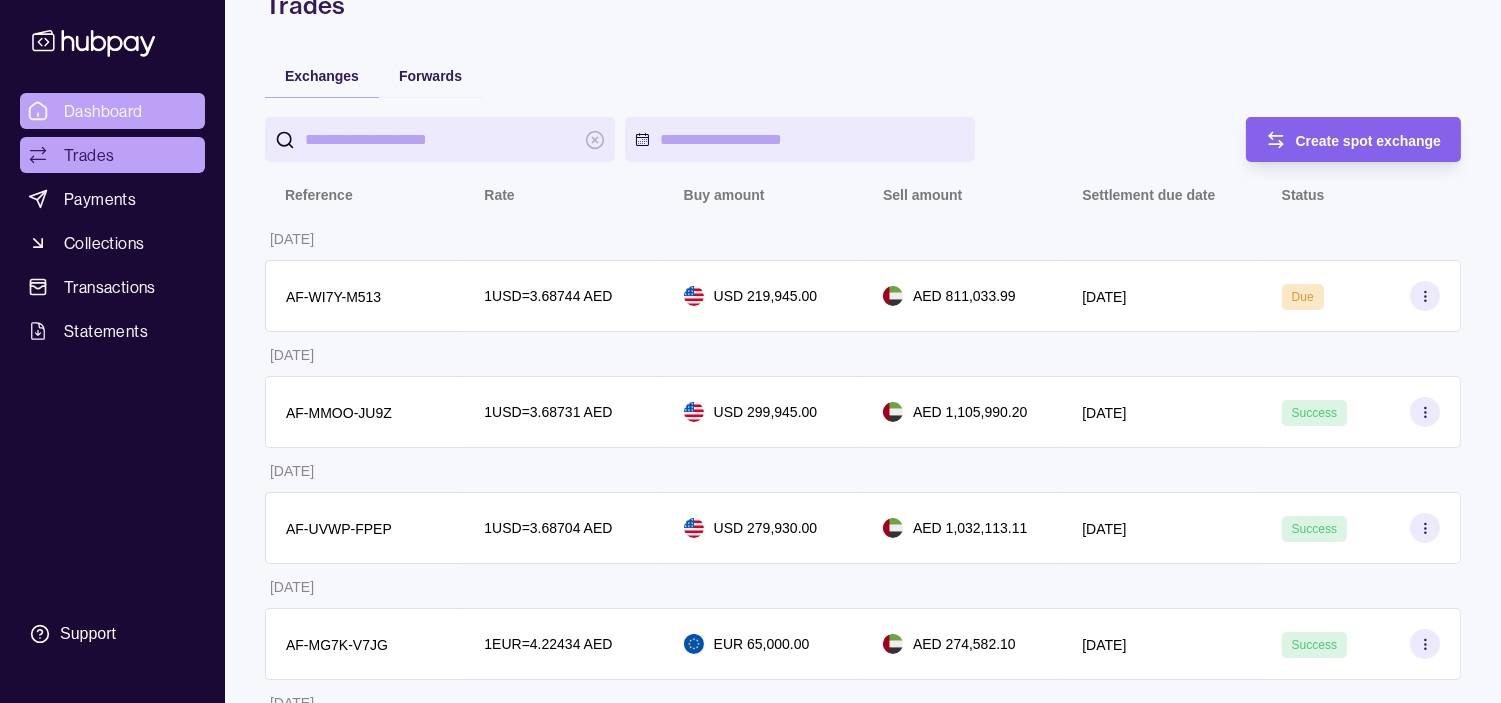 click on "Dashboard" at bounding box center (112, 111) 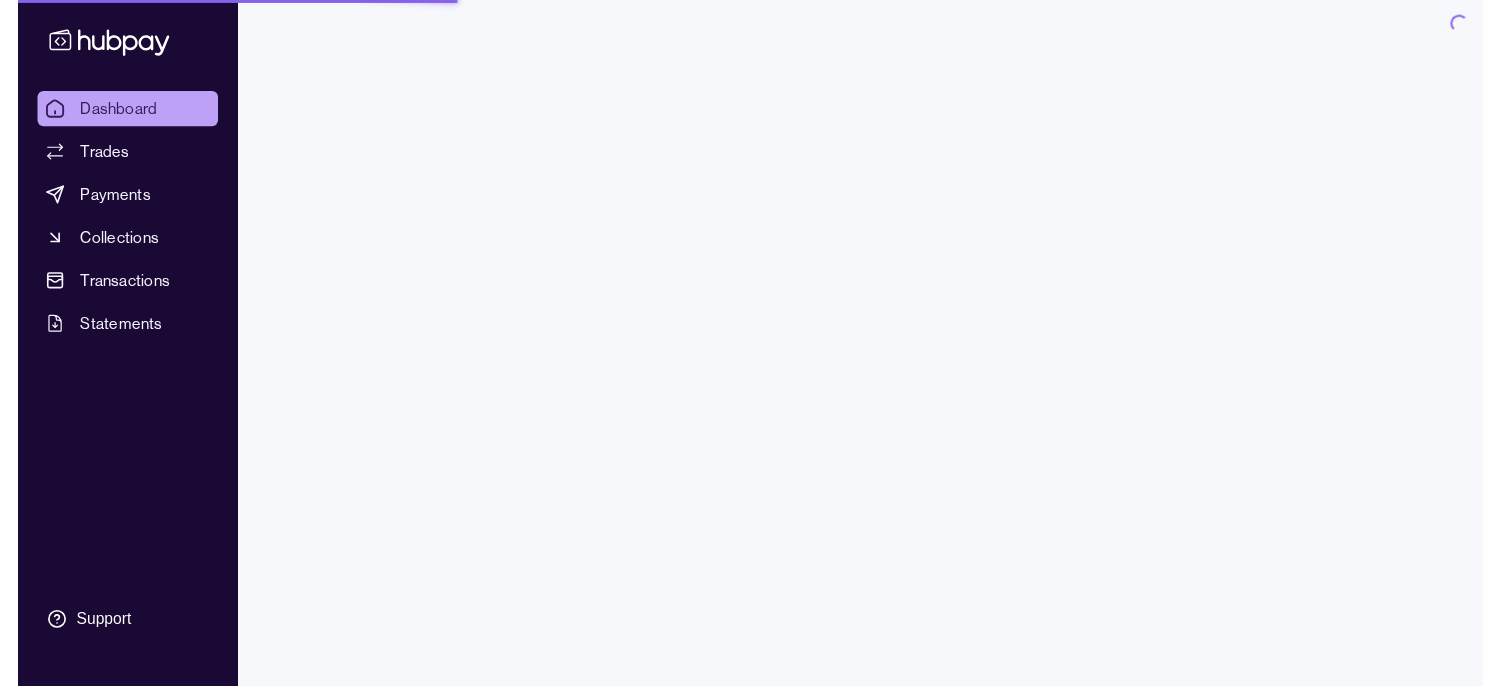 scroll, scrollTop: 0, scrollLeft: 0, axis: both 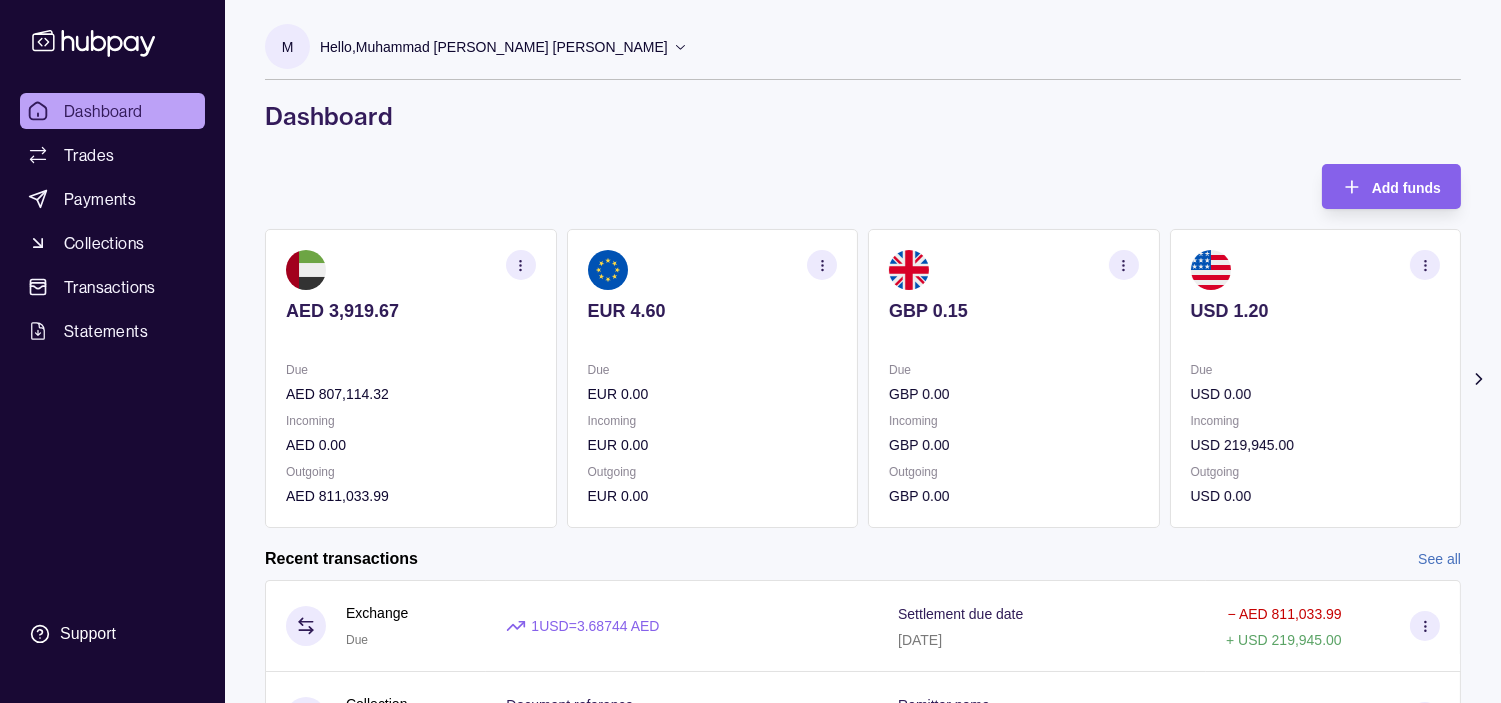 click at bounding box center (1425, 265) 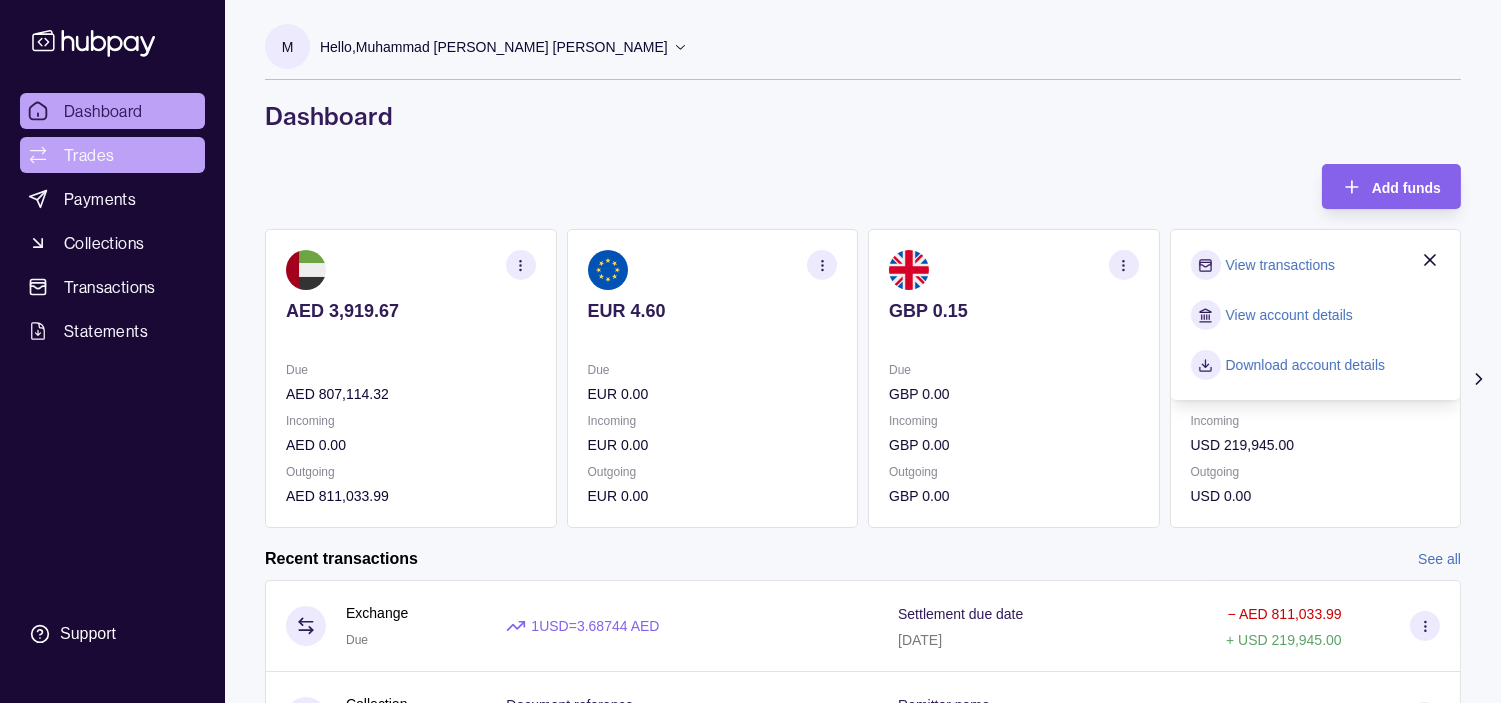 click on "Trades" at bounding box center [89, 155] 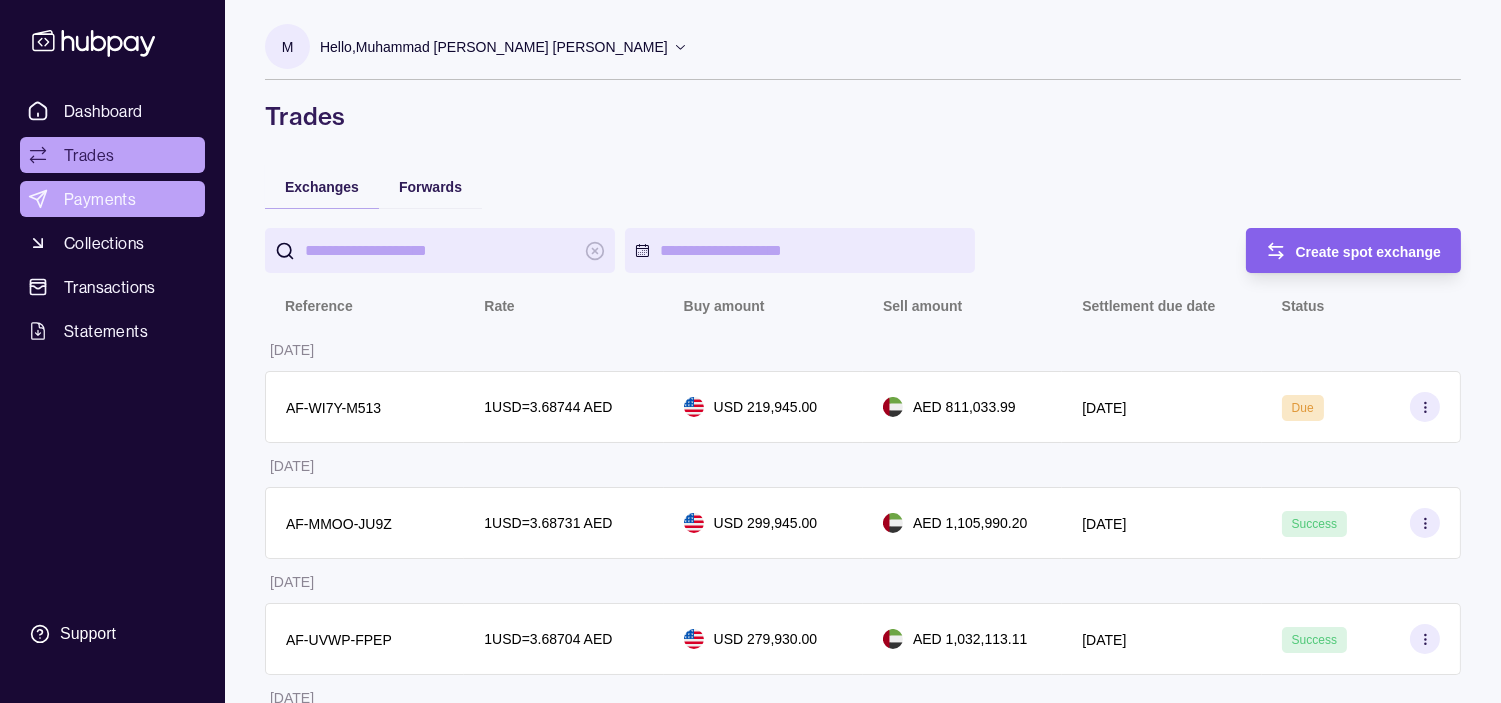 click on "Payments" at bounding box center (112, 199) 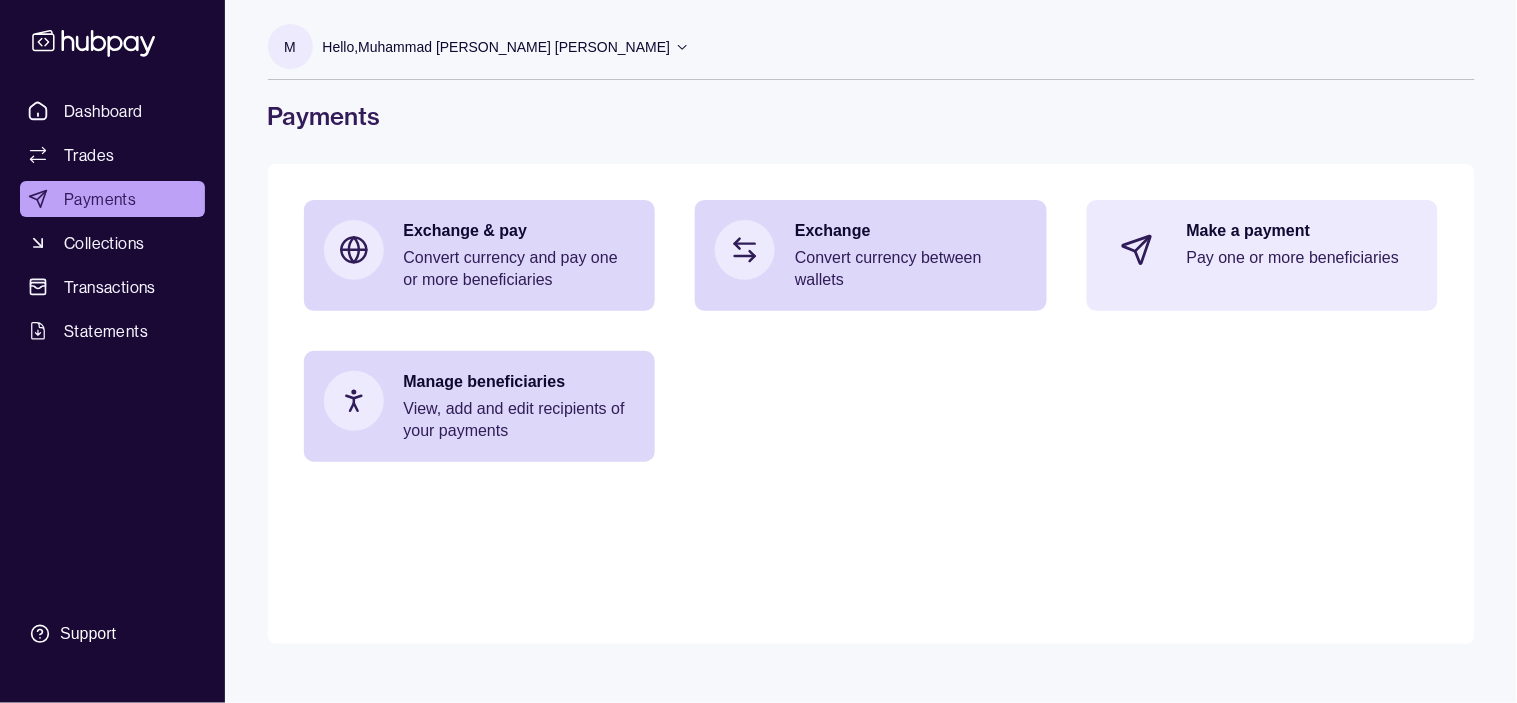 click on "Pay one or more beneficiaries" at bounding box center (1303, 258) 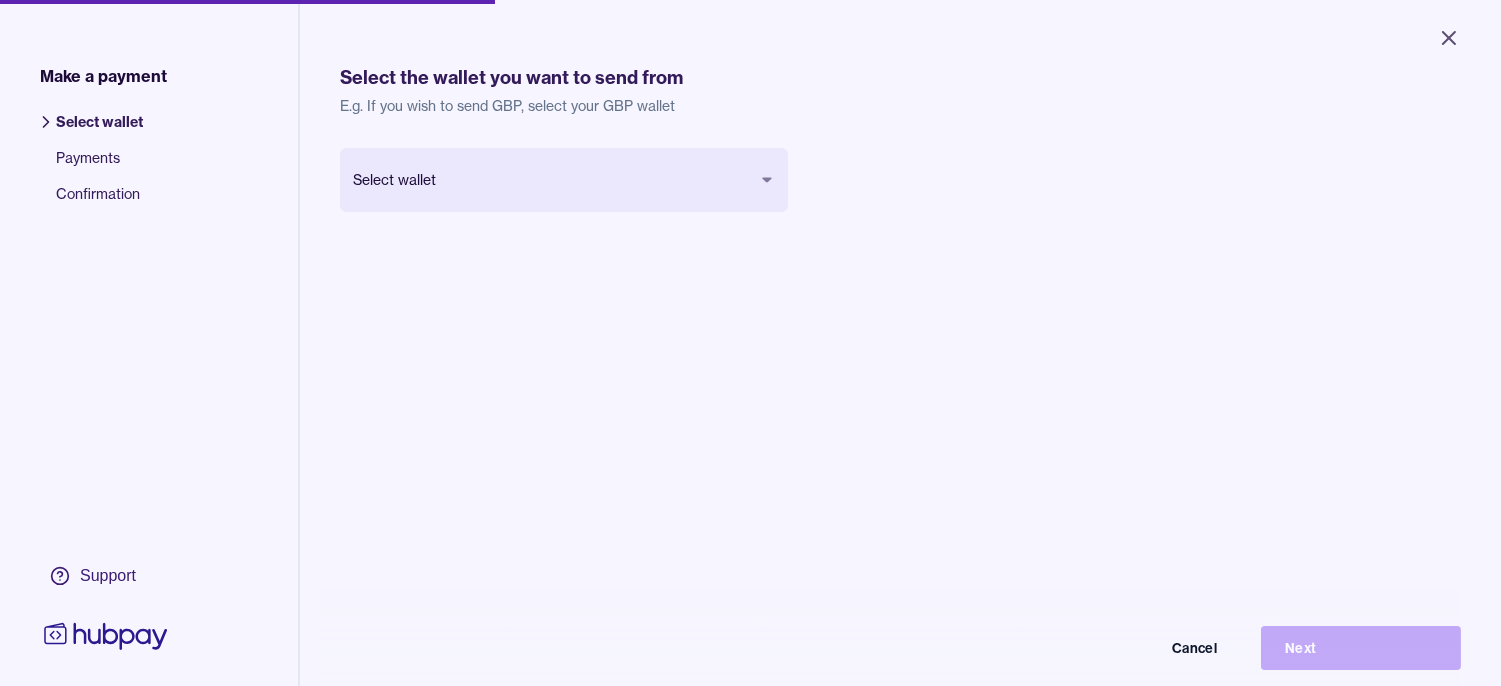 click on "Close Make a payment Select wallet Payments Confirmation Support Select the wallet you want to send from E.g. If you wish to send GBP, select your GBP wallet Select wallet Cancel Next Make a payment | Hubpay" at bounding box center (750, 343) 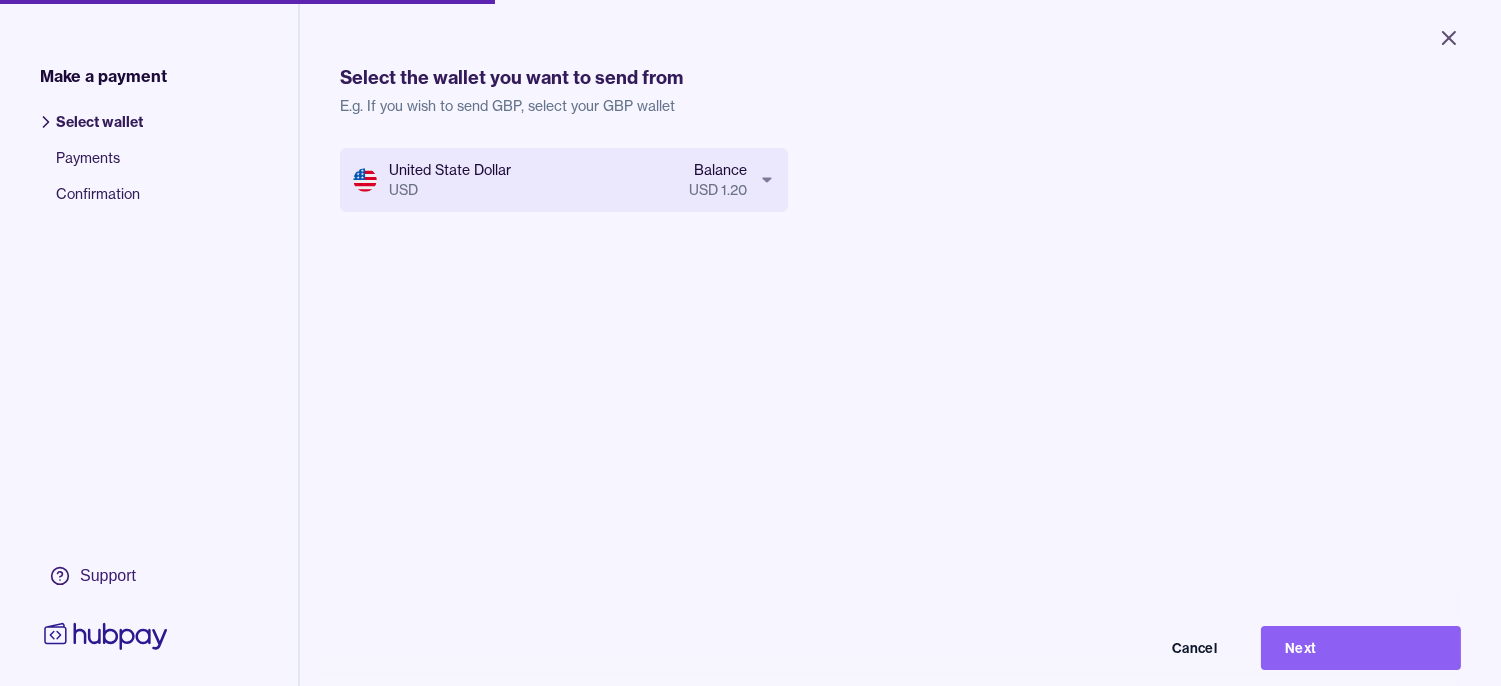 click on "Next" at bounding box center (1361, 648) 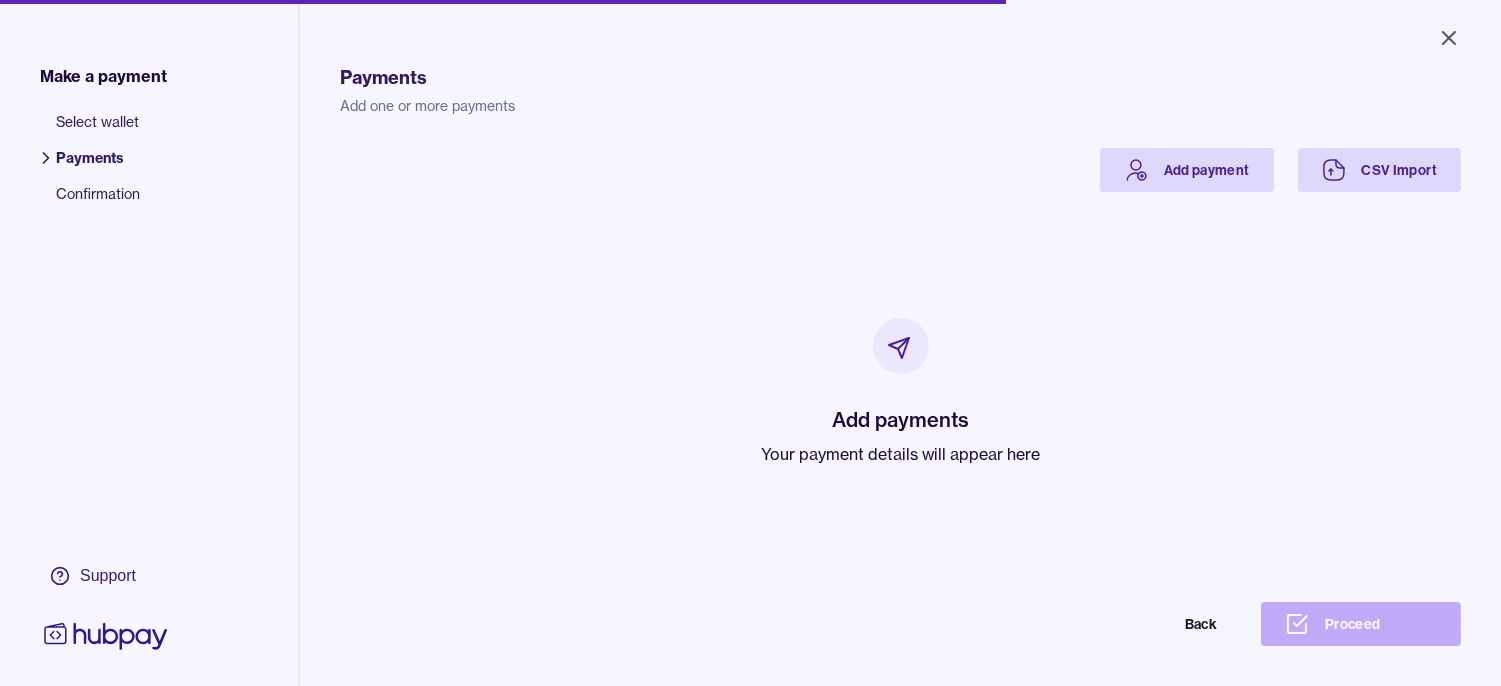 click on "Add payments Your payment details will appear here" at bounding box center (900, 392) 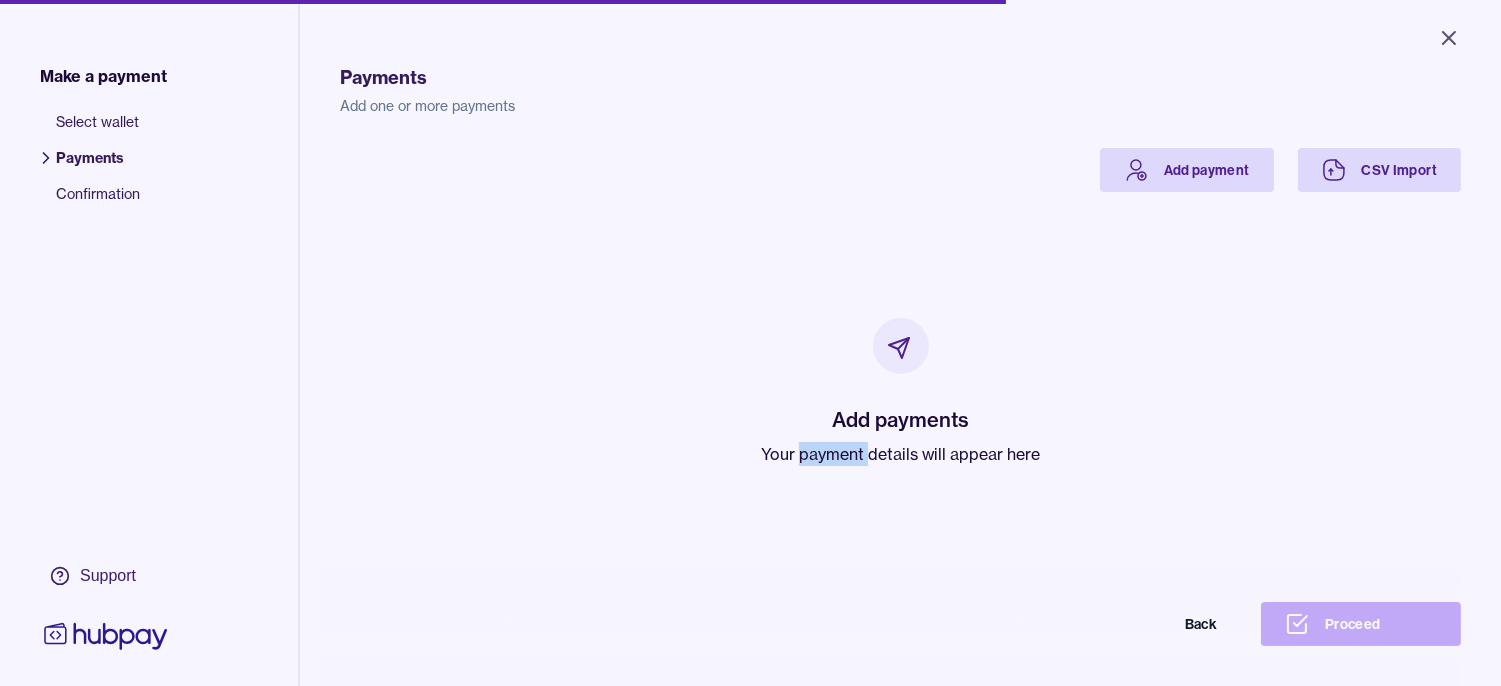 click on "Your payment details will appear here" at bounding box center [900, 454] 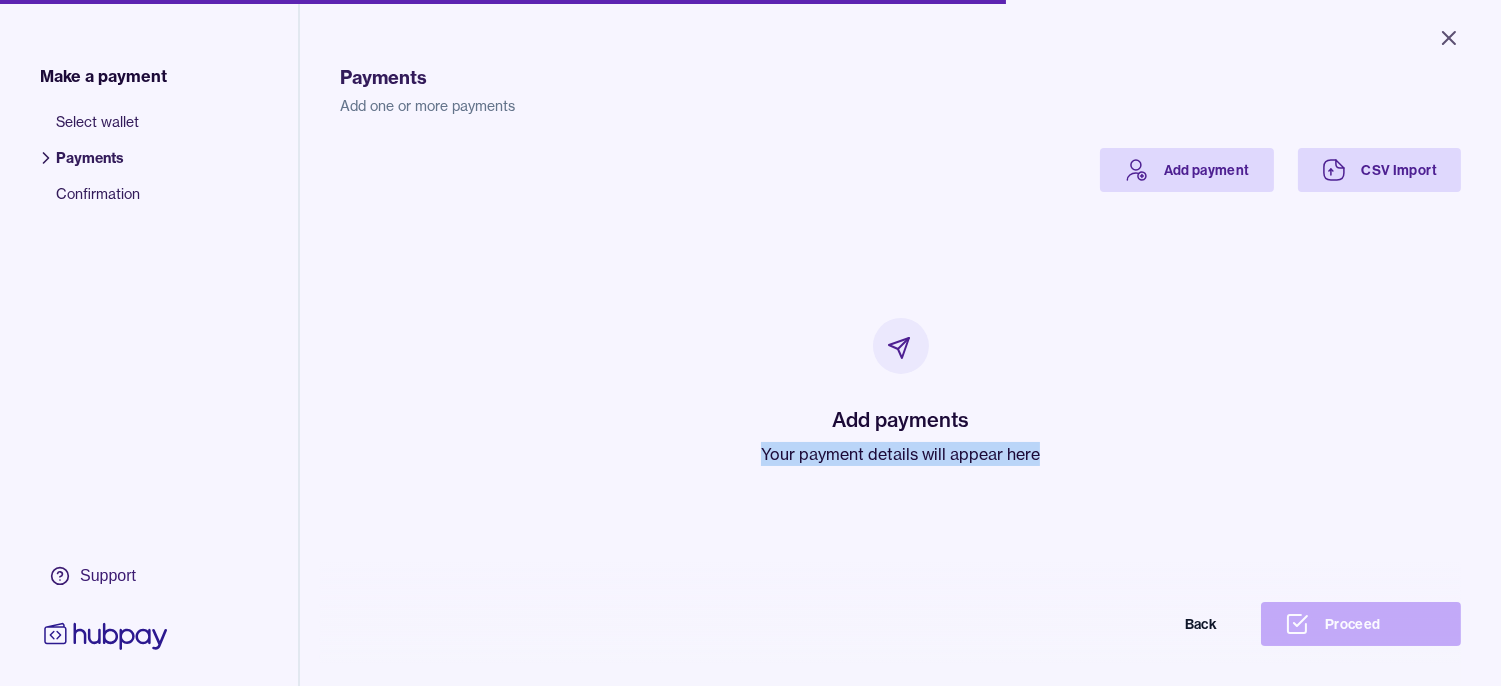 click on "Your payment details will appear here" at bounding box center [900, 454] 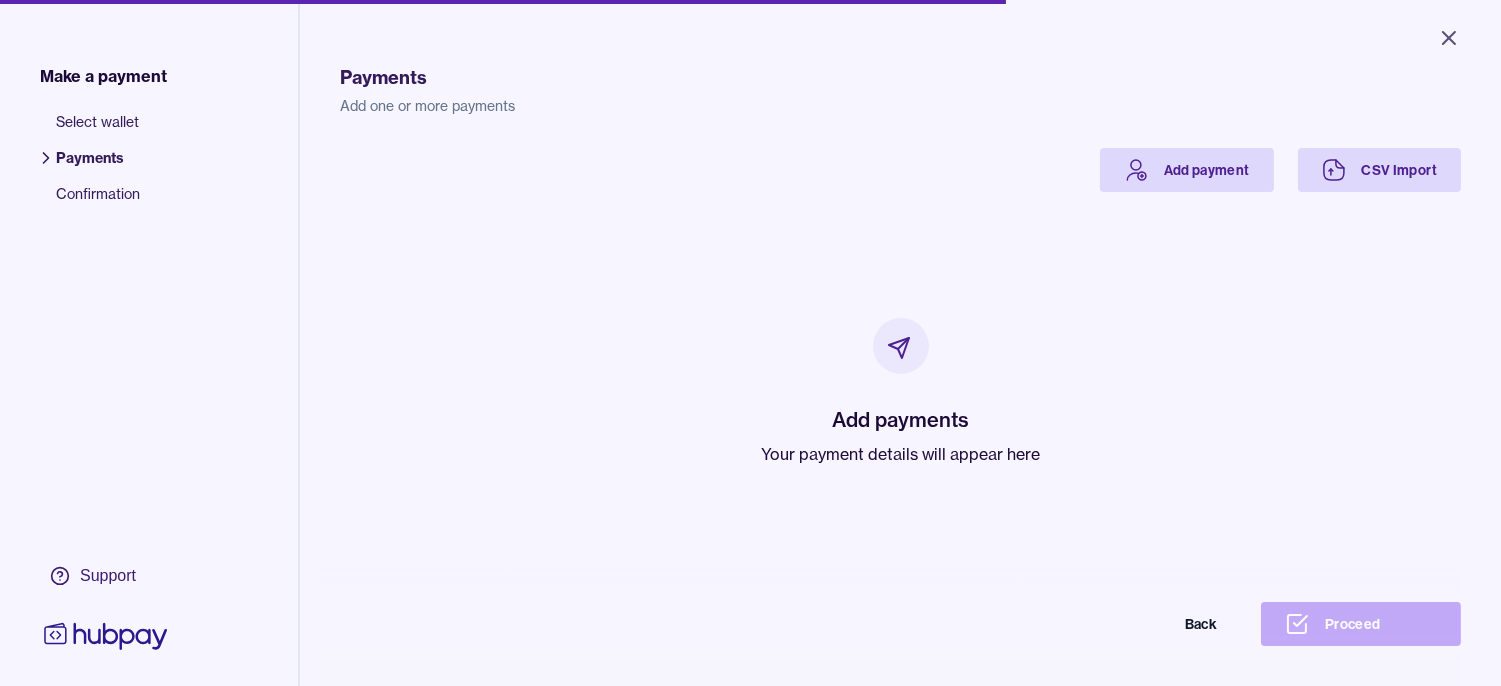 click on "Add payments Your payment details will appear here" at bounding box center (900, 392) 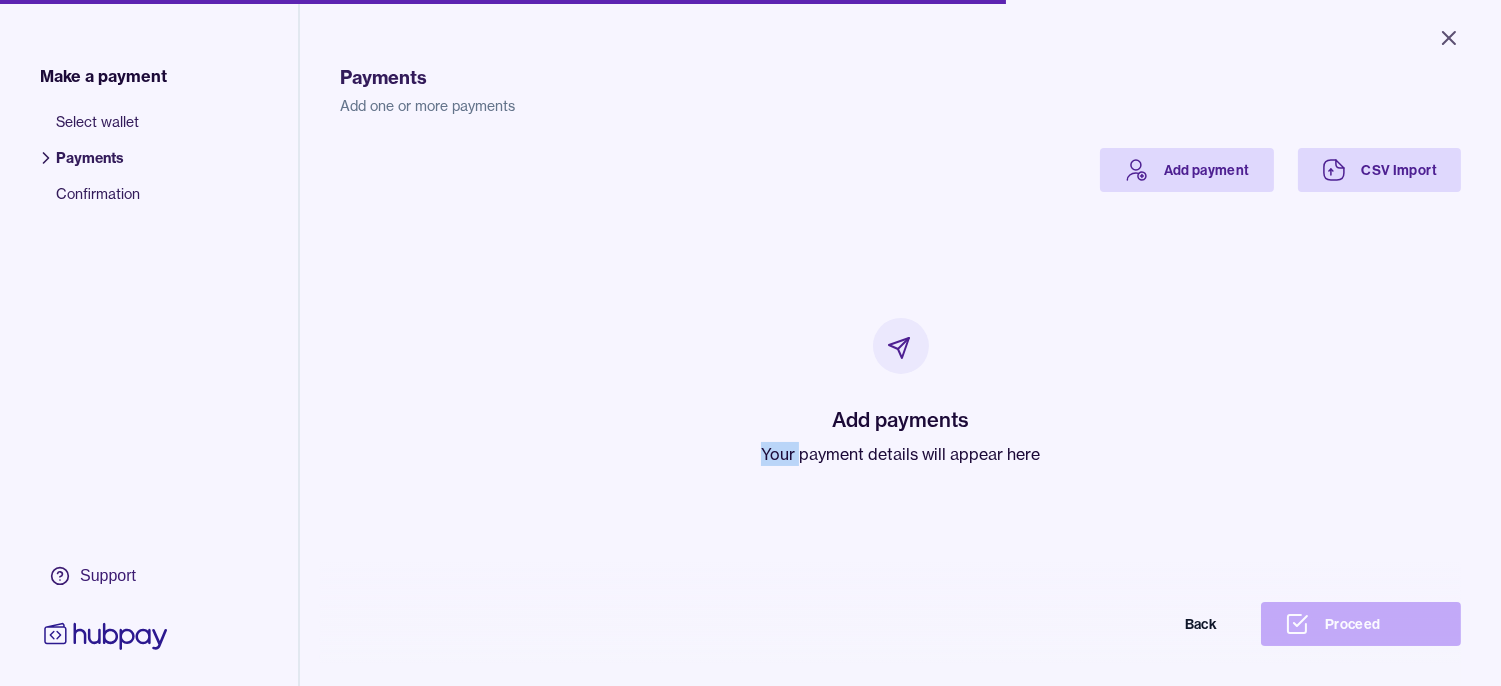 click on "Your payment details will appear here" at bounding box center [900, 454] 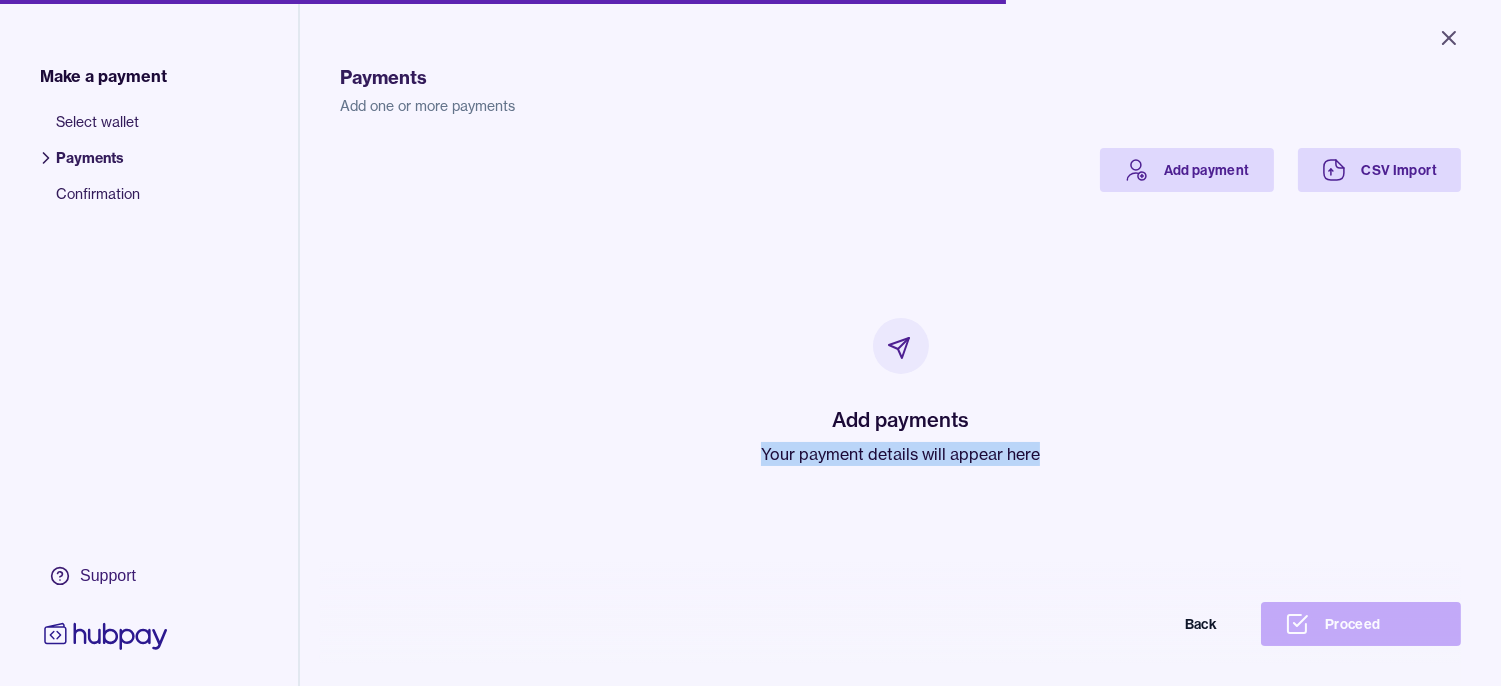 click on "Your payment details will appear here" at bounding box center [900, 454] 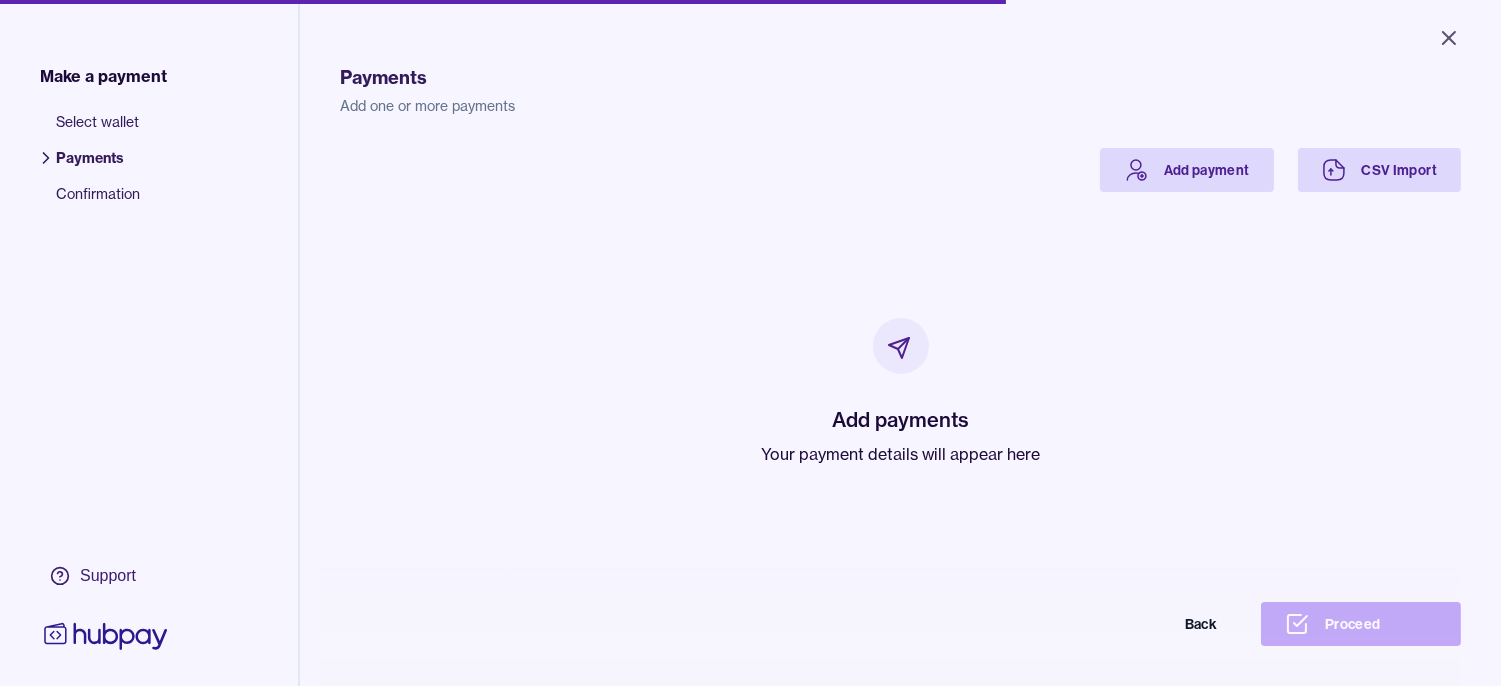 click on "Add payments Your payment details will appear here" at bounding box center [900, 392] 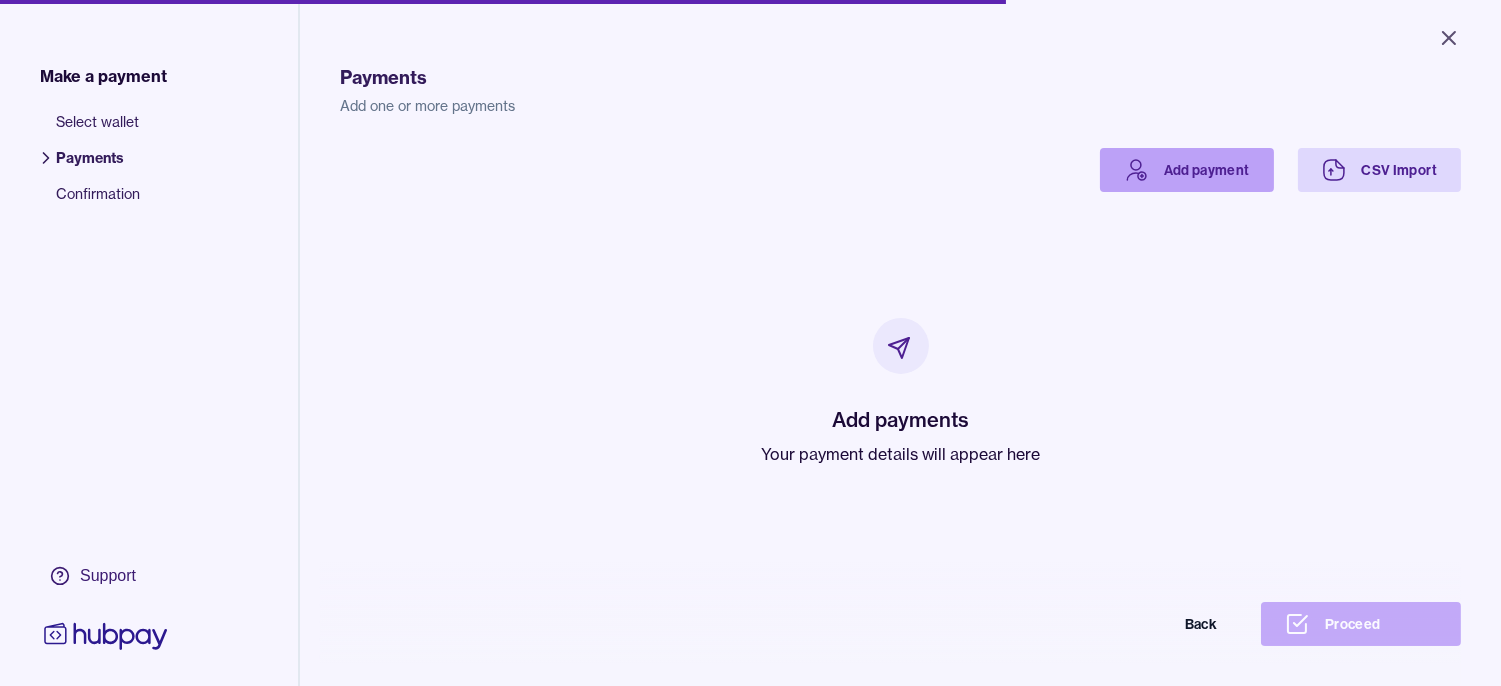 click 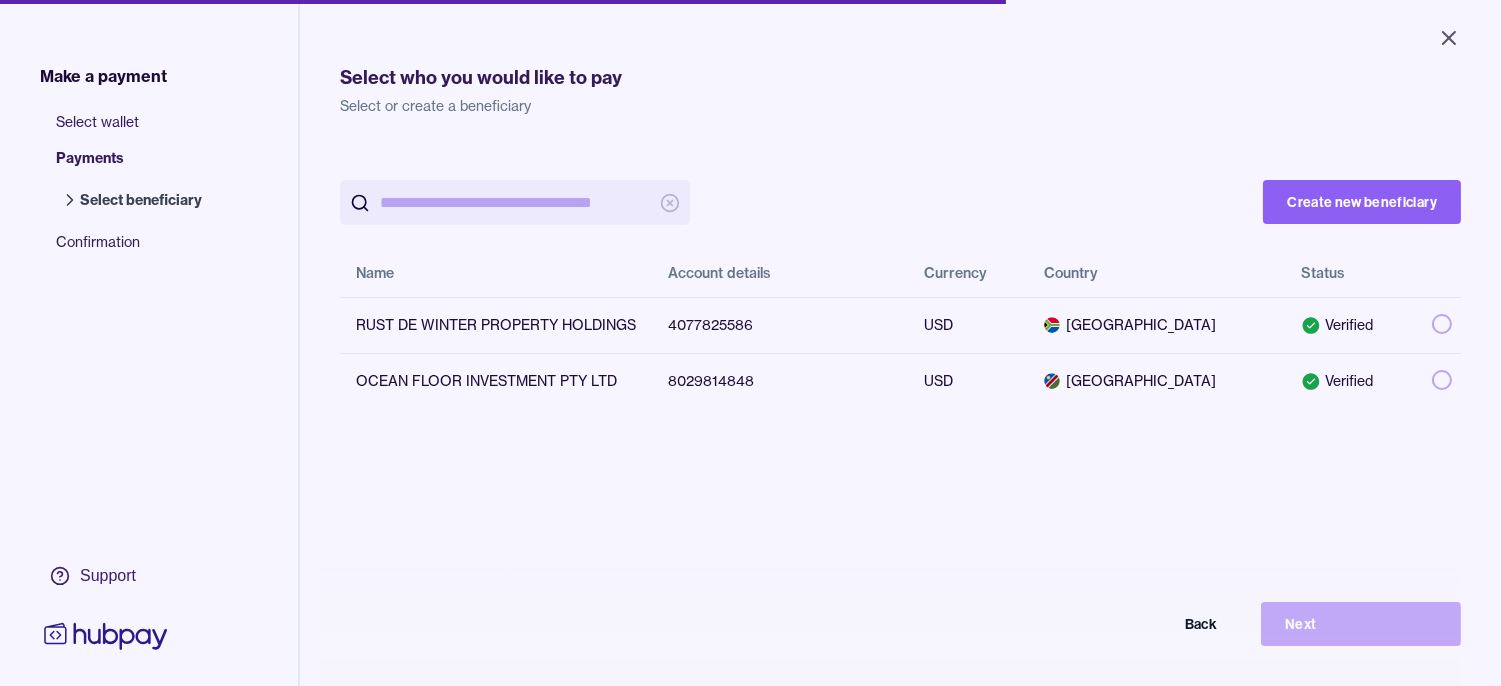 click at bounding box center (515, 202) 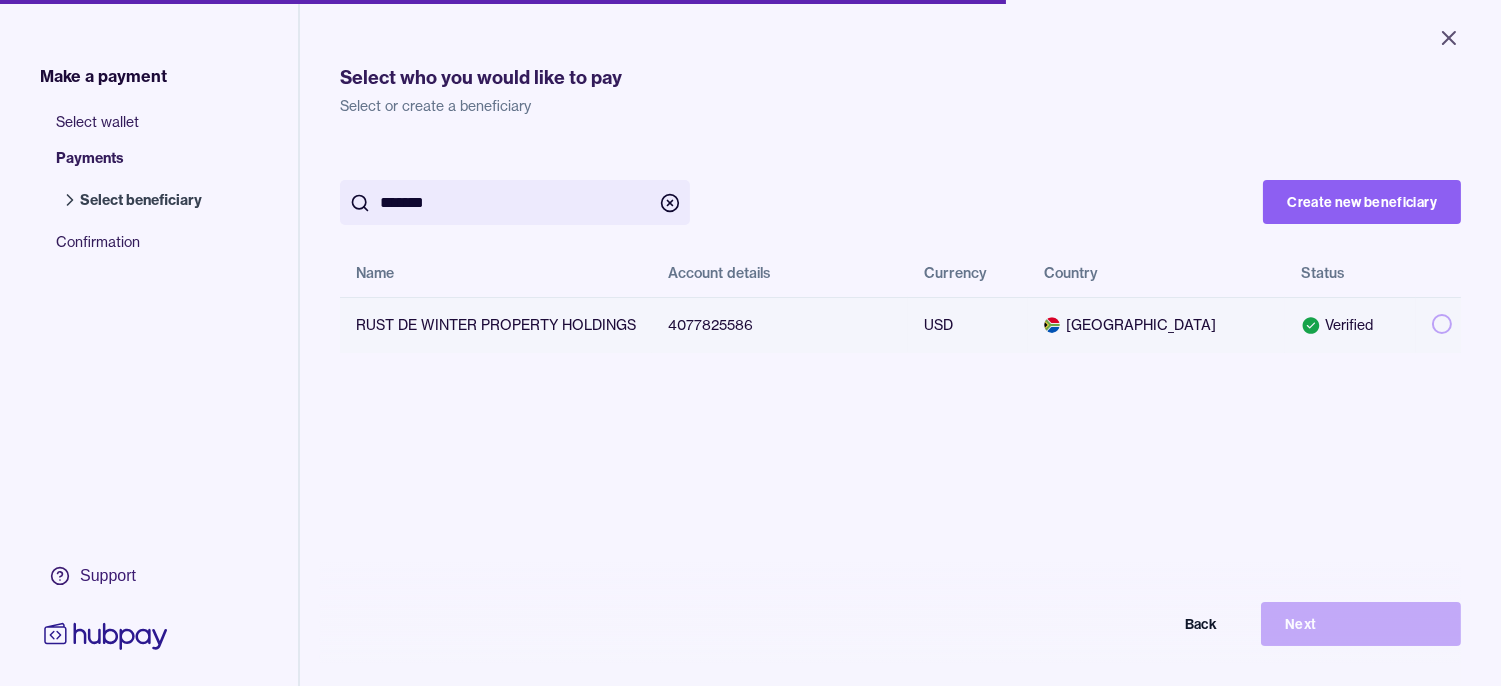 type on "*******" 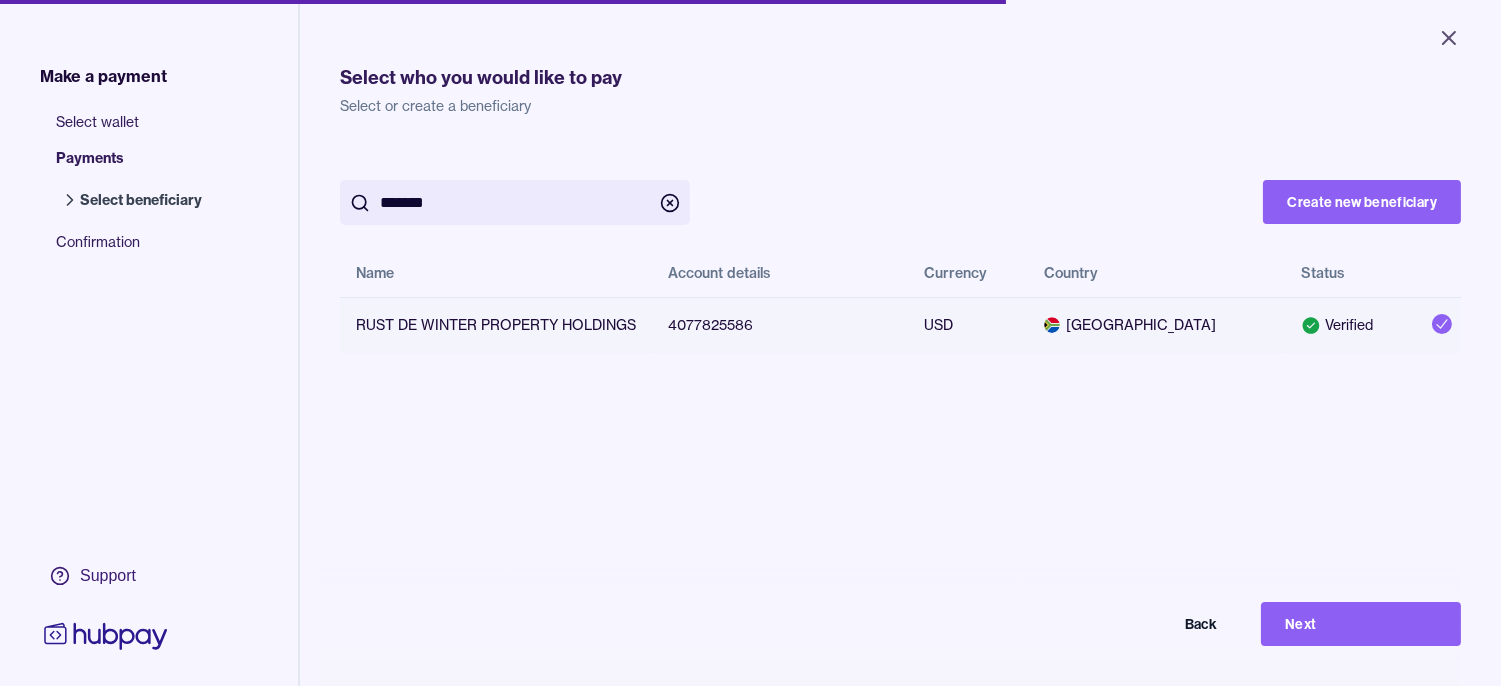 type on "on" 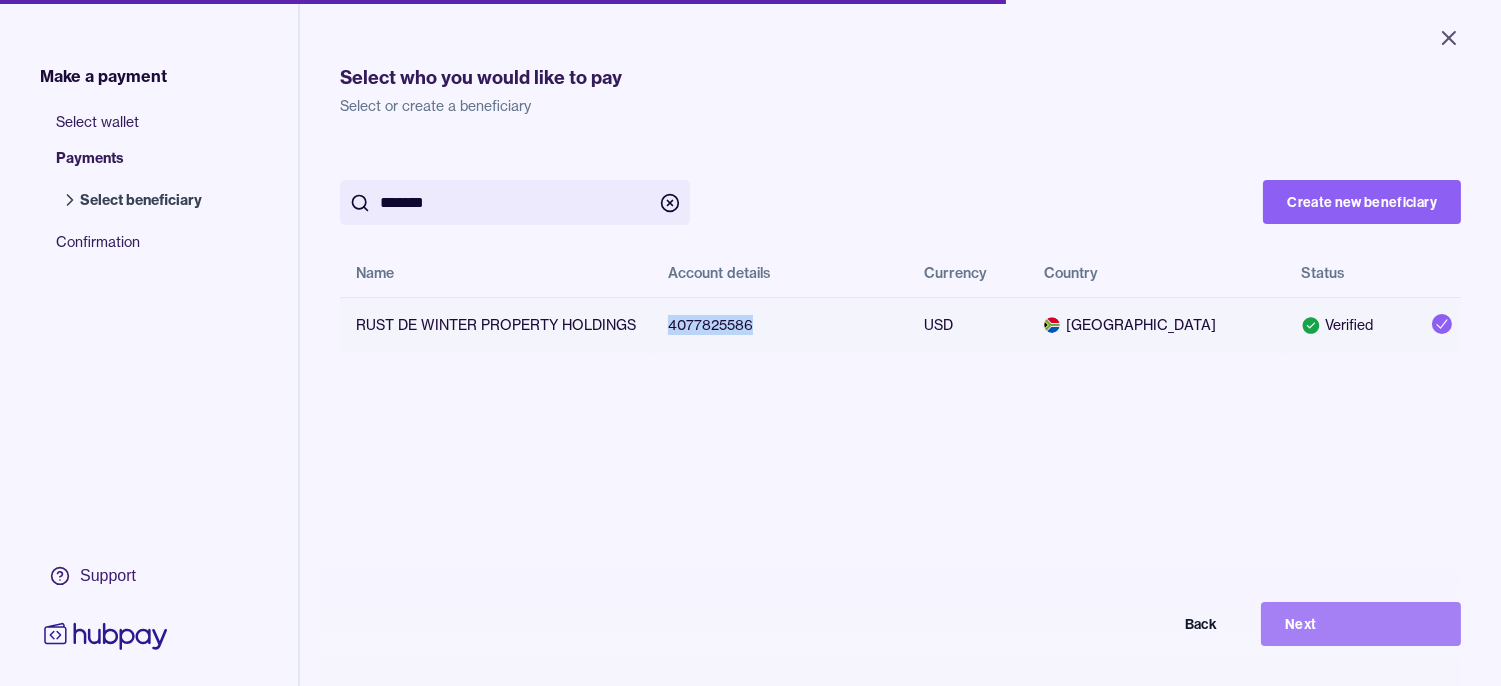 click on "Next" at bounding box center (1361, 624) 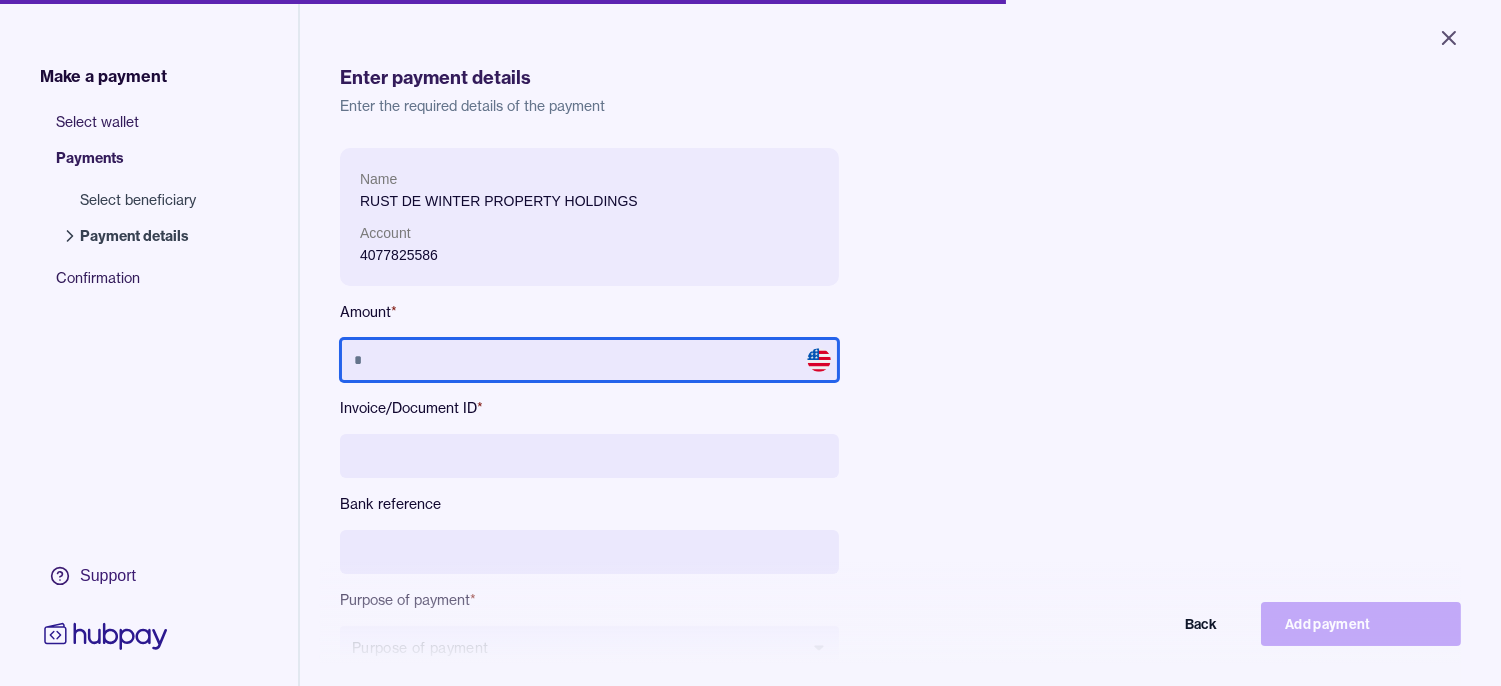click at bounding box center [589, 360] 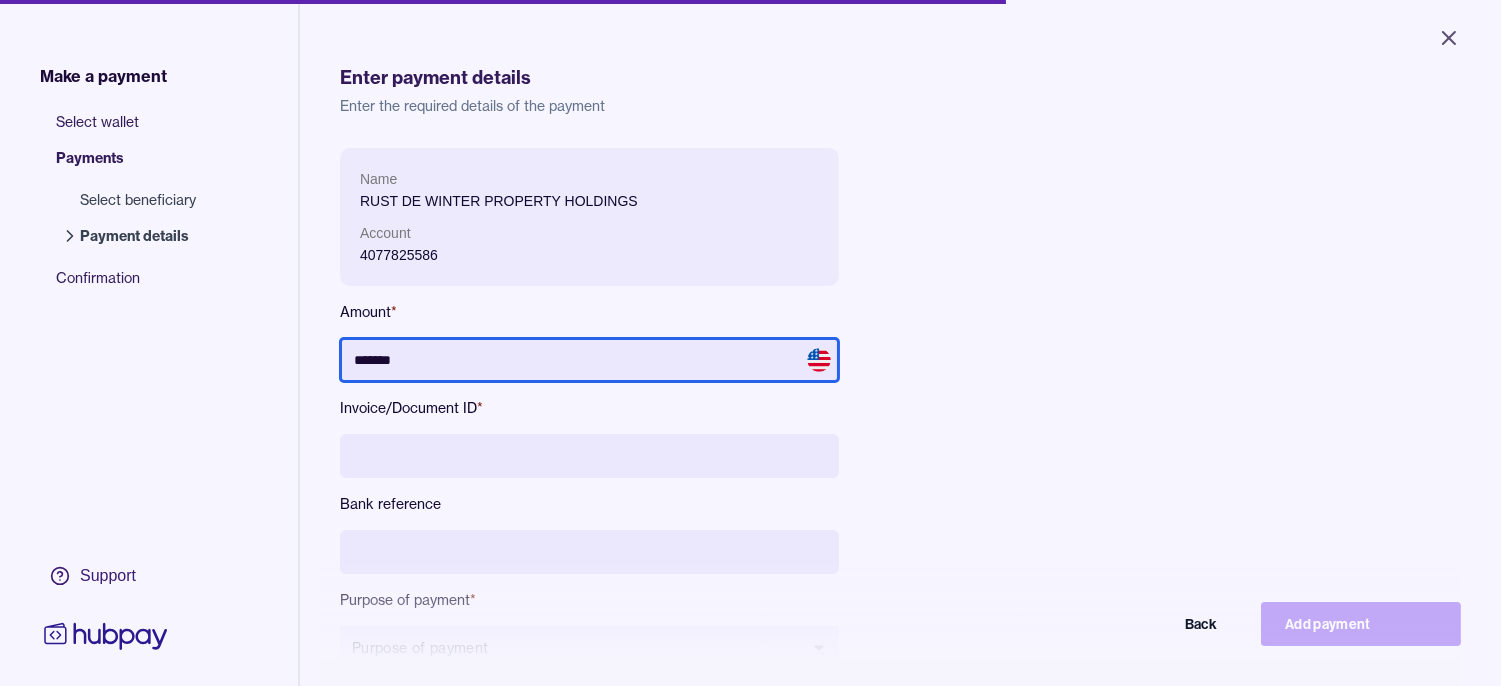 type on "*******" 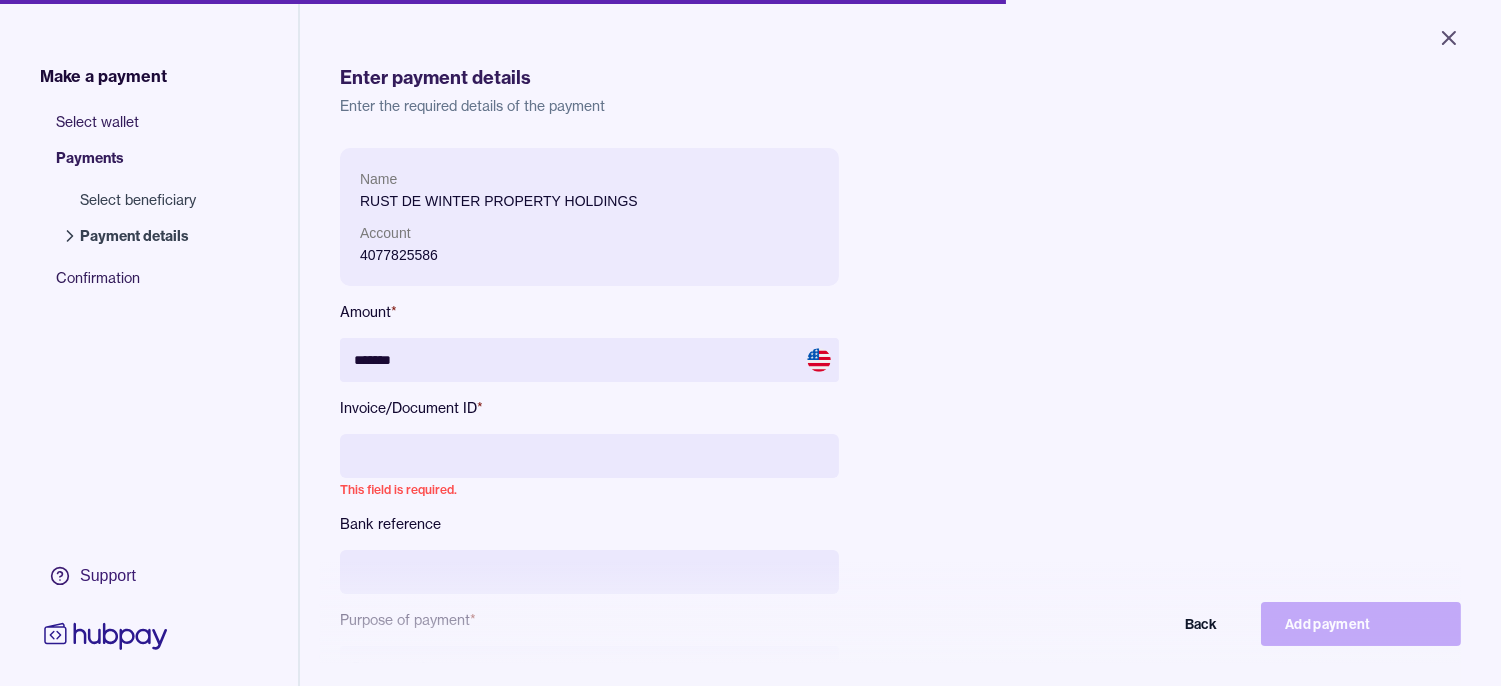 paste on "**********" 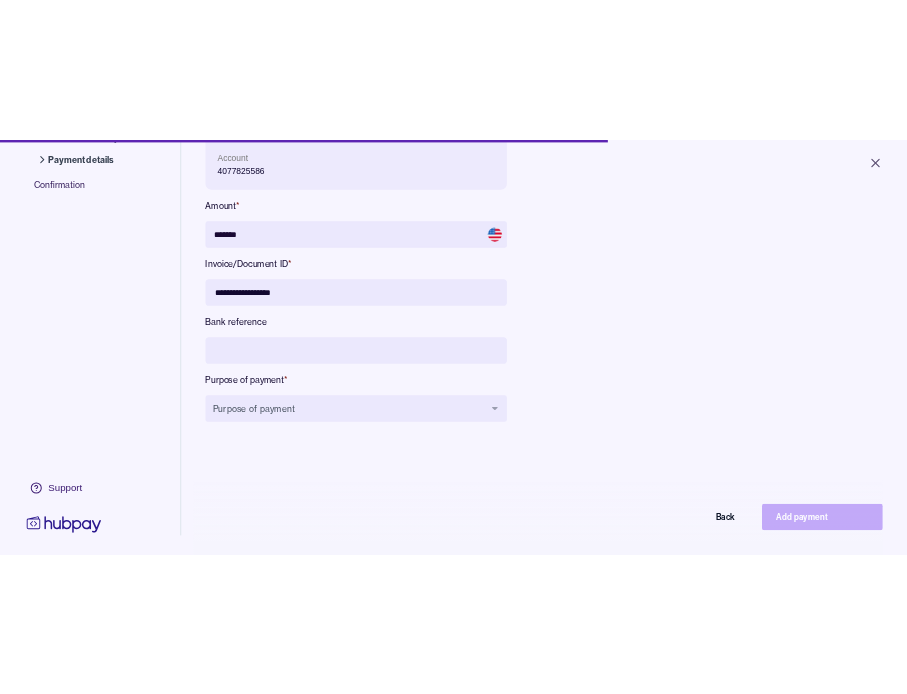 scroll, scrollTop: 222, scrollLeft: 0, axis: vertical 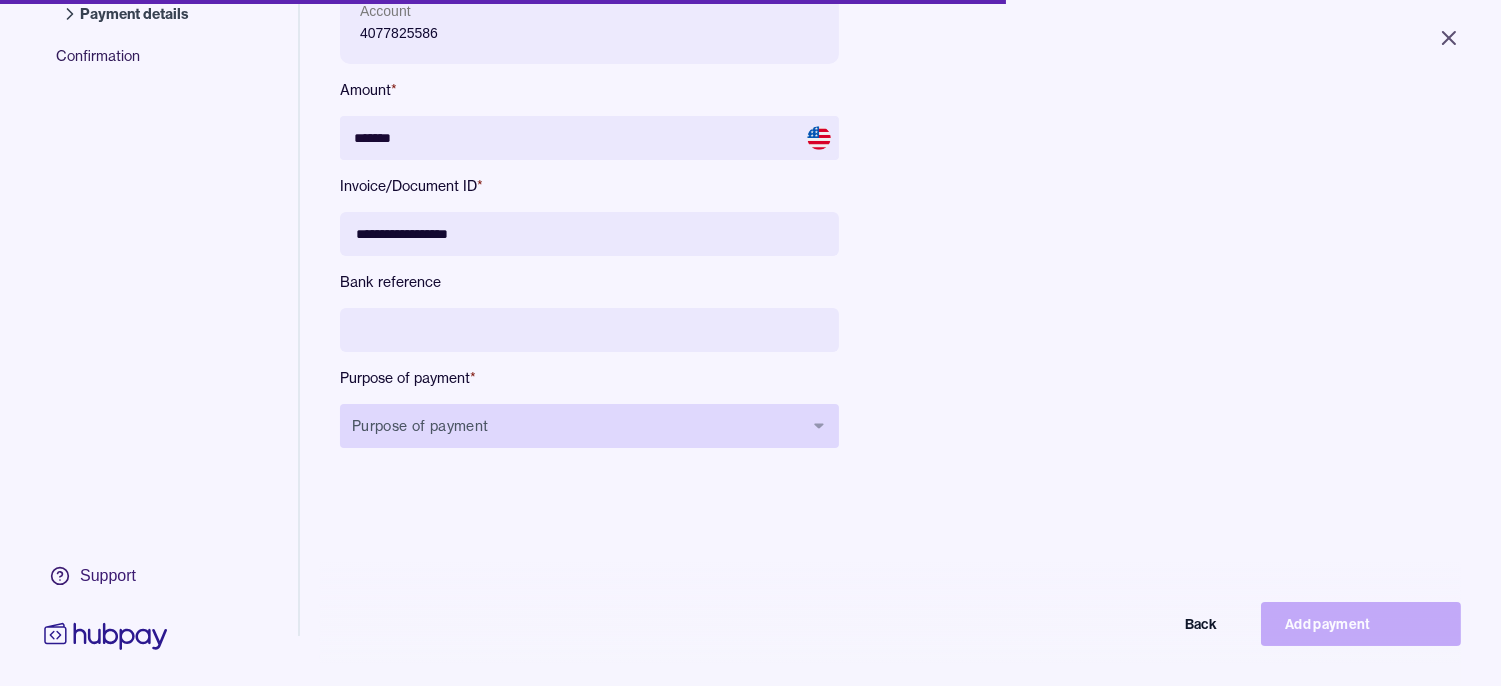 type on "**********" 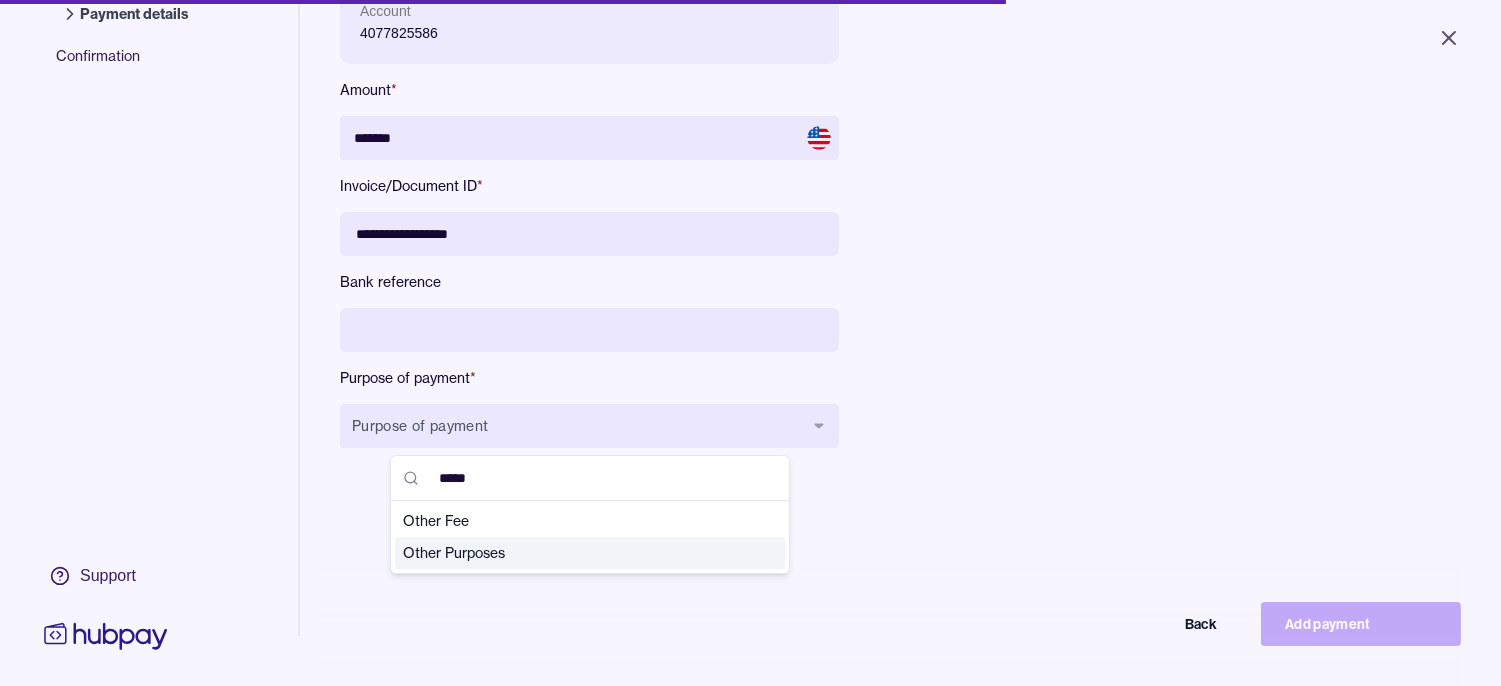 type on "*****" 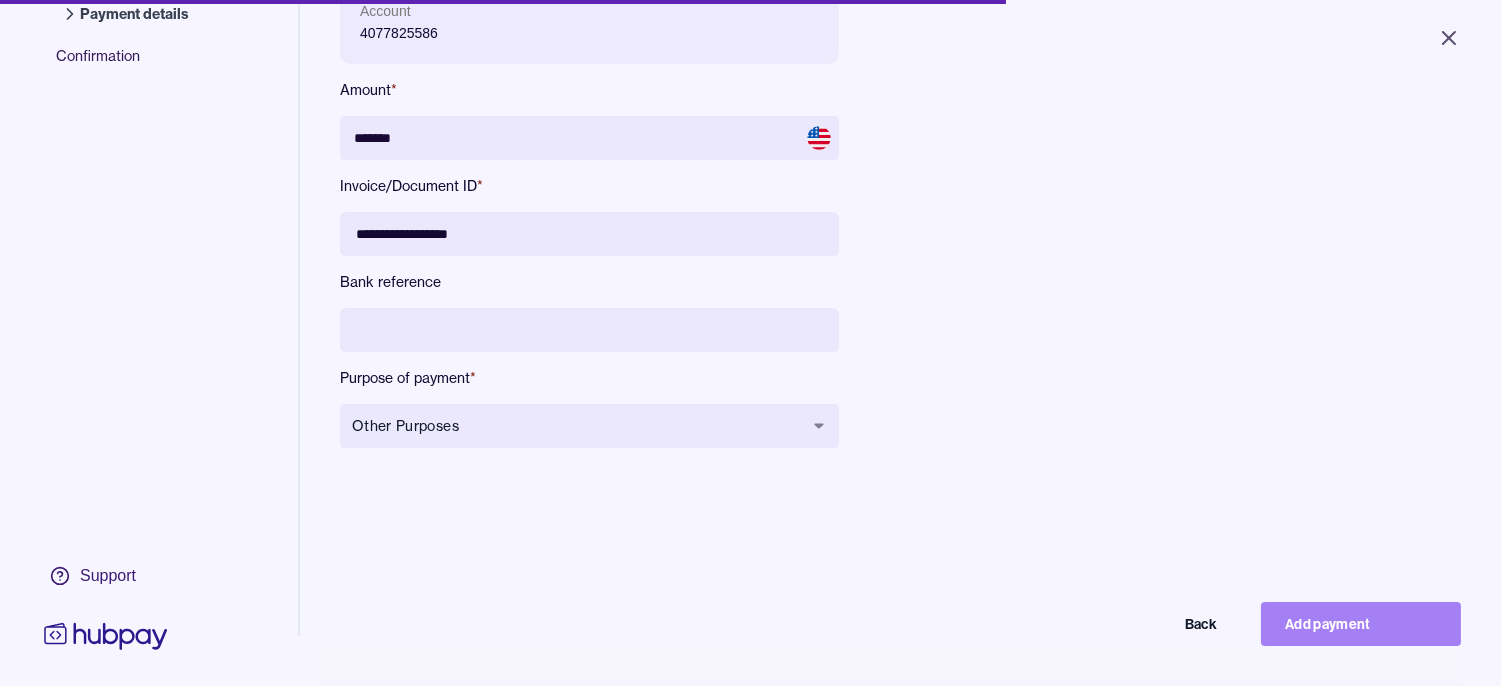 click on "Add payment" at bounding box center [1361, 624] 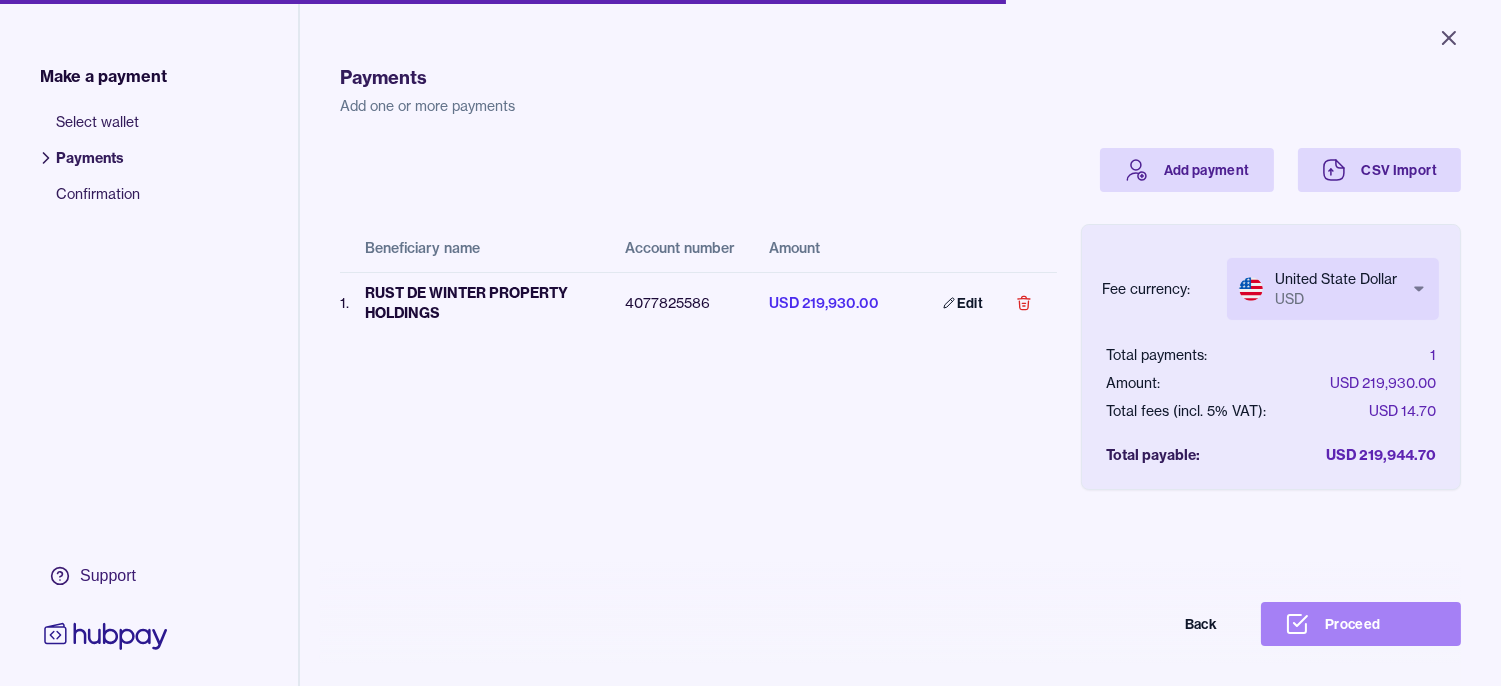 click on "Proceed" at bounding box center (1361, 624) 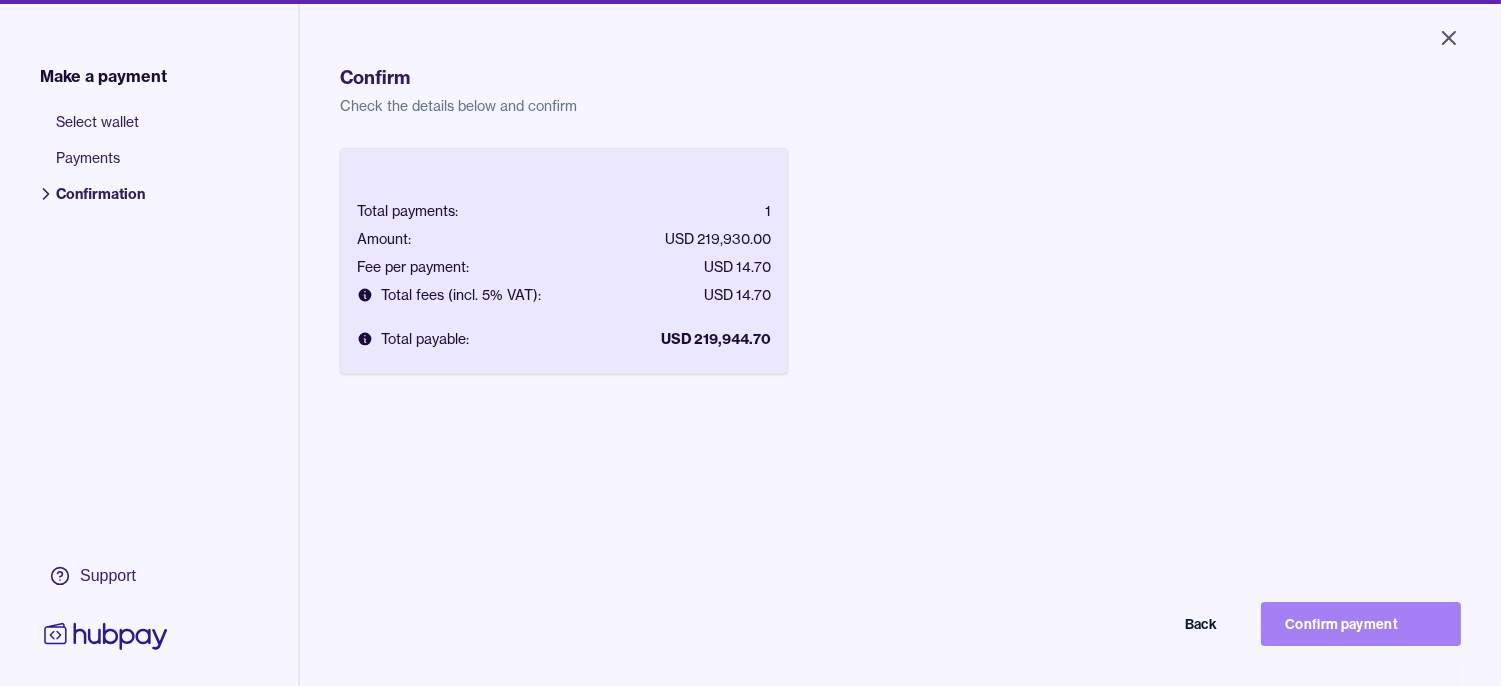 click on "Confirm payment" at bounding box center (1361, 624) 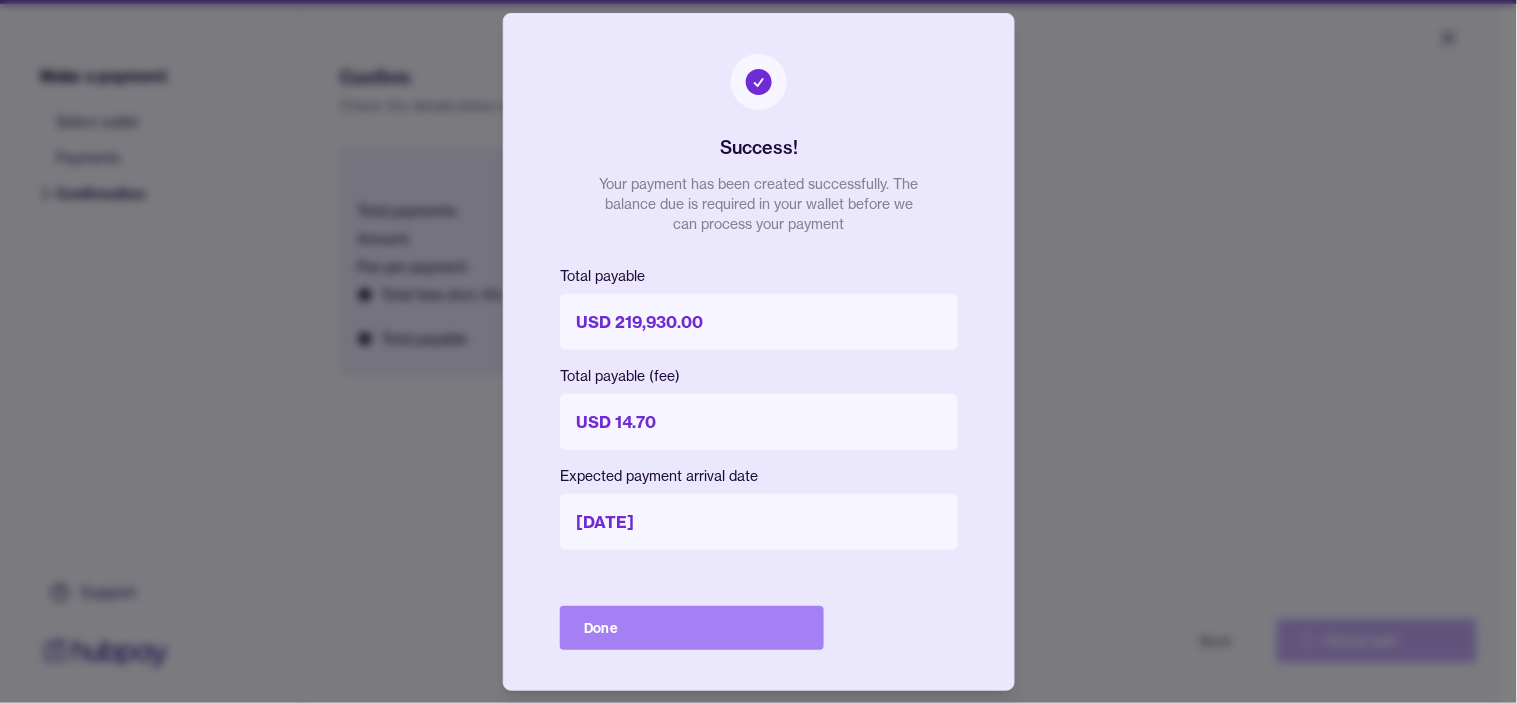 click on "Done" at bounding box center (692, 628) 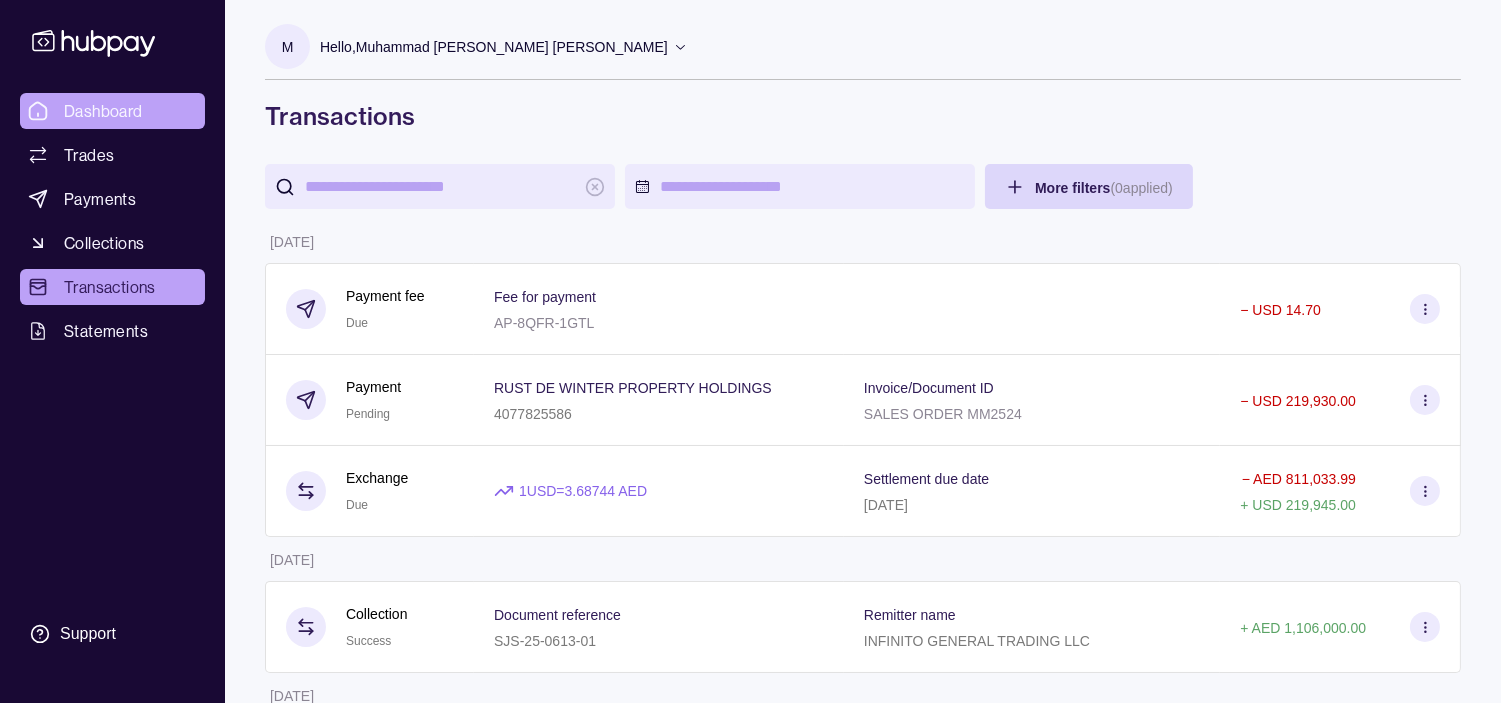 click on "Dashboard" at bounding box center (112, 111) 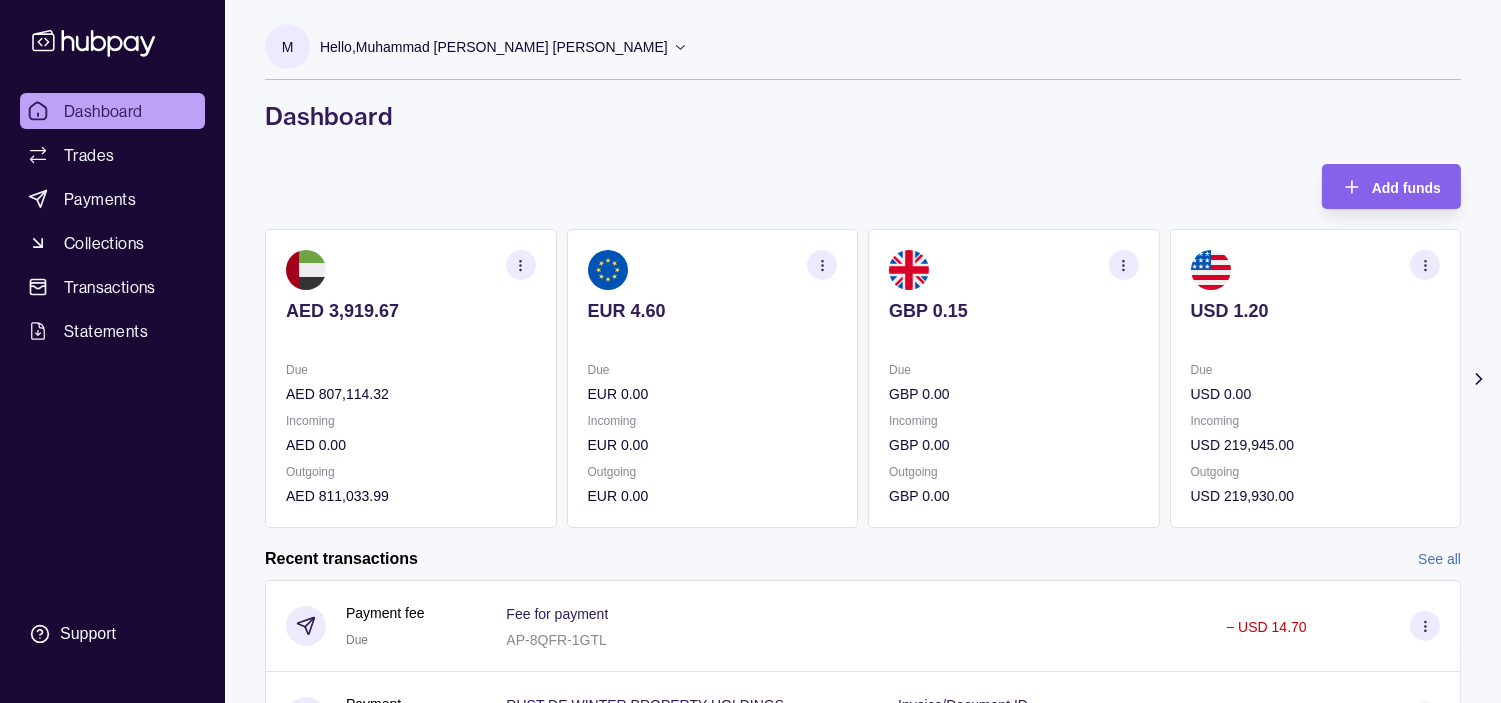 click on "Incoming" at bounding box center (1316, 421) 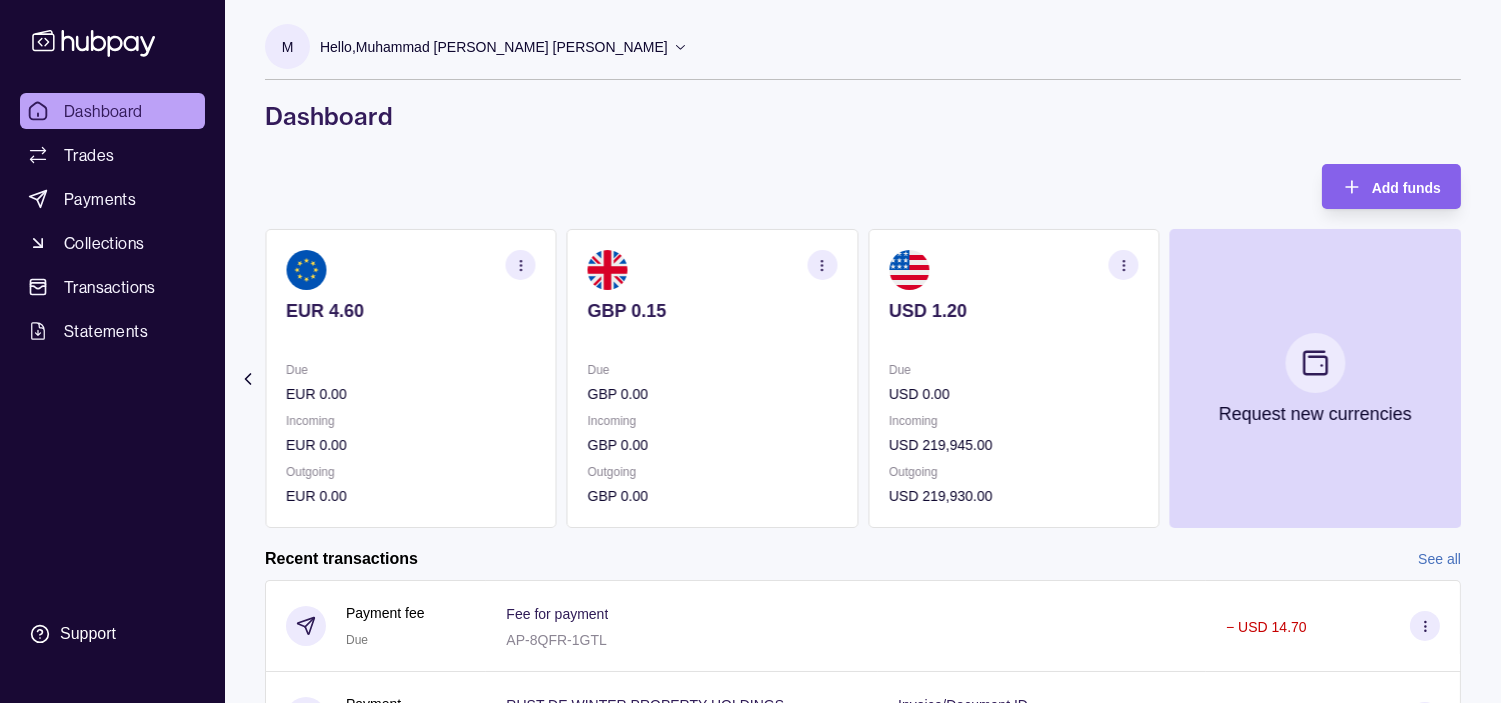 click at bounding box center (1124, 265) 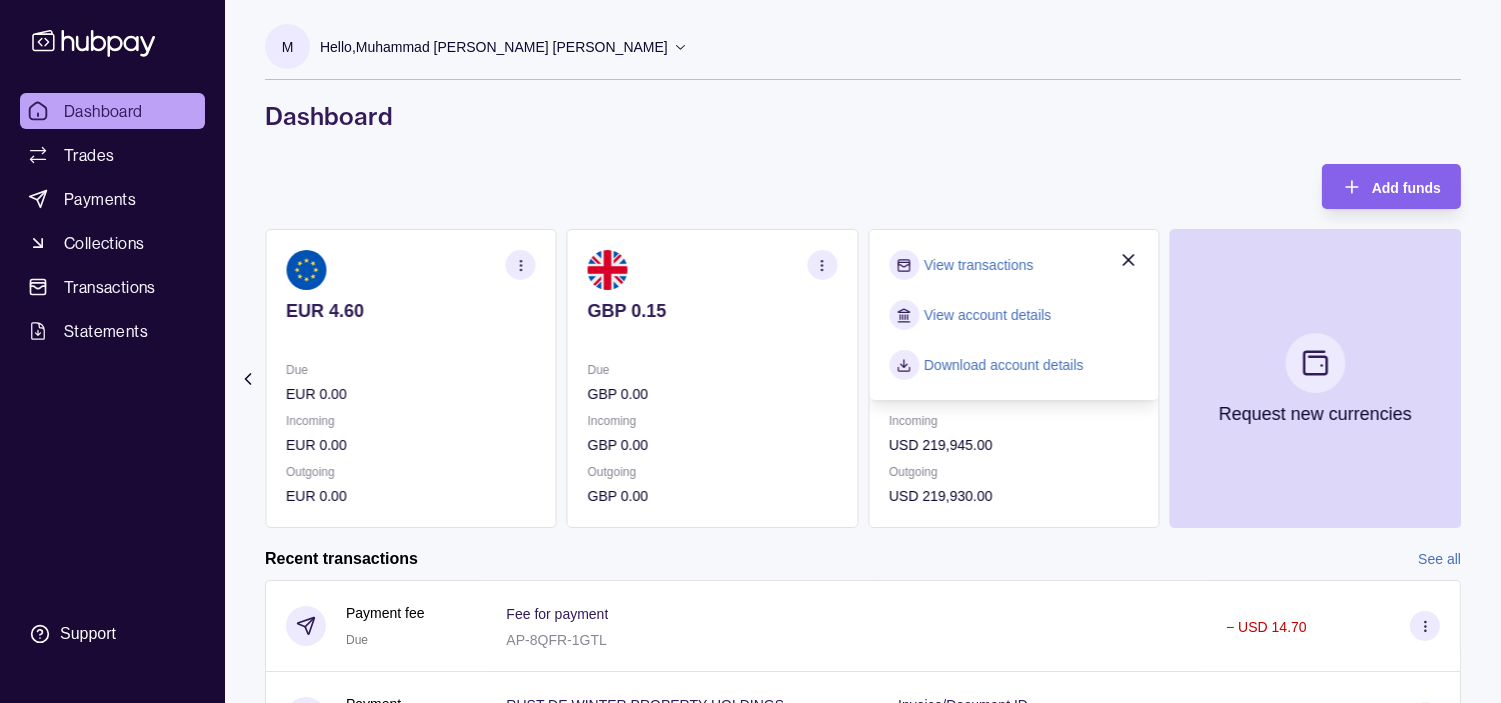 click on "View transactions" at bounding box center (978, 265) 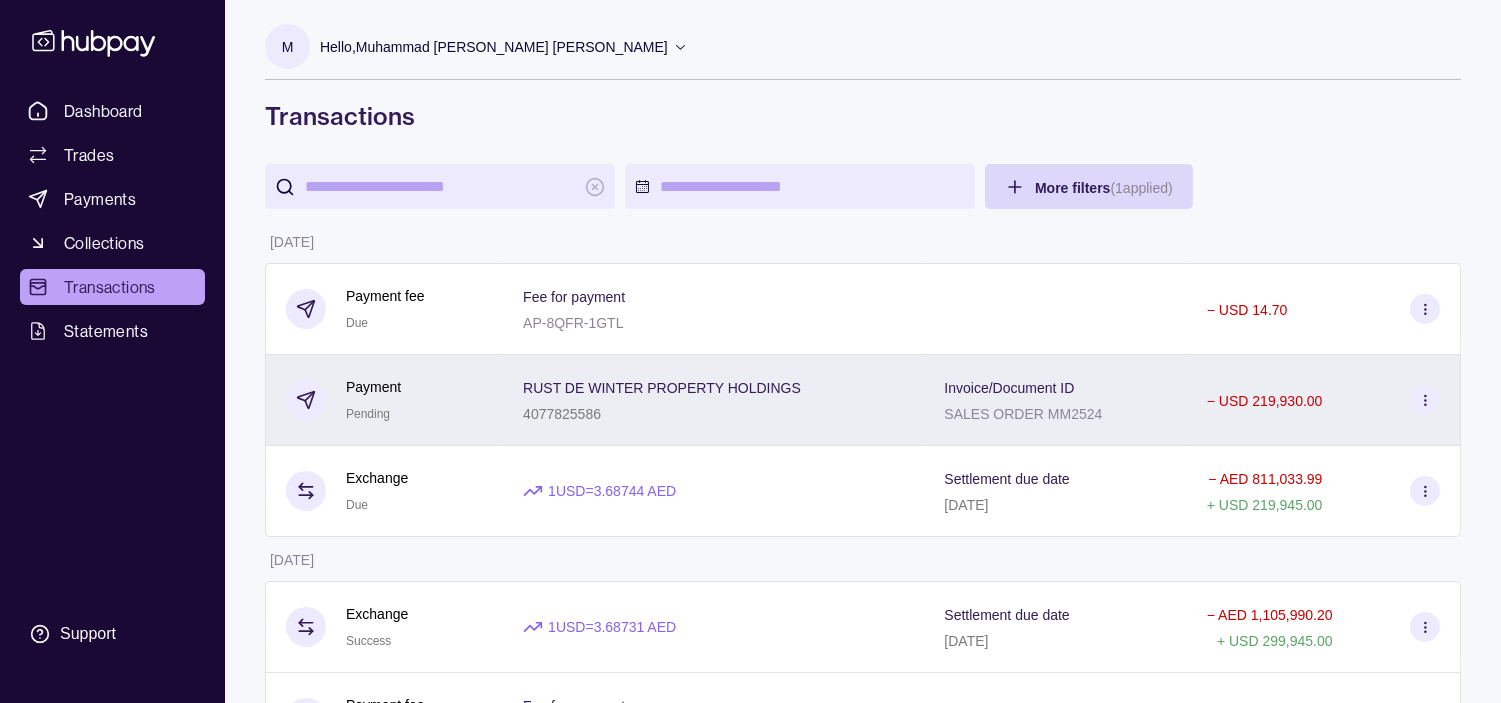 click on "RUST DE WINTER PROPERTY HOLDINGS" at bounding box center [662, 388] 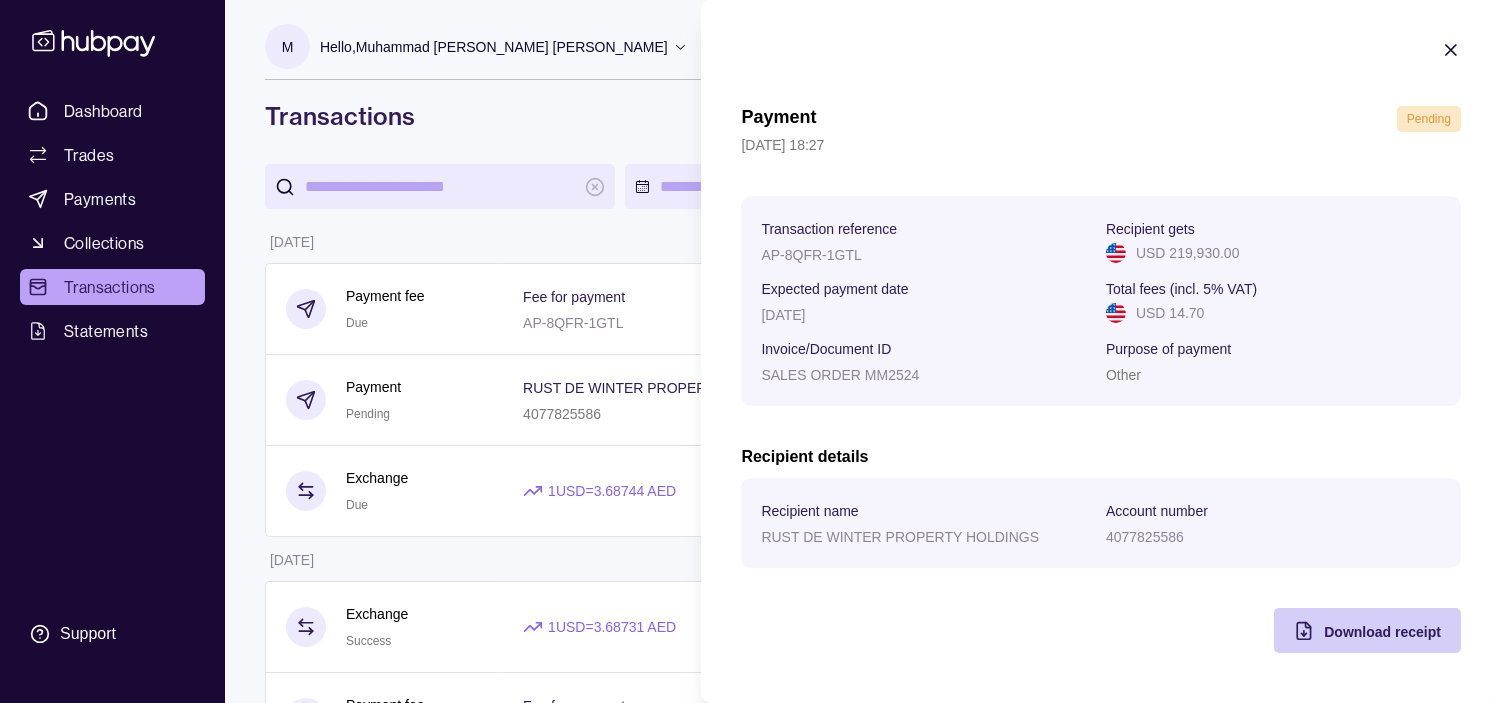 click on "Download receipt" at bounding box center [1382, 632] 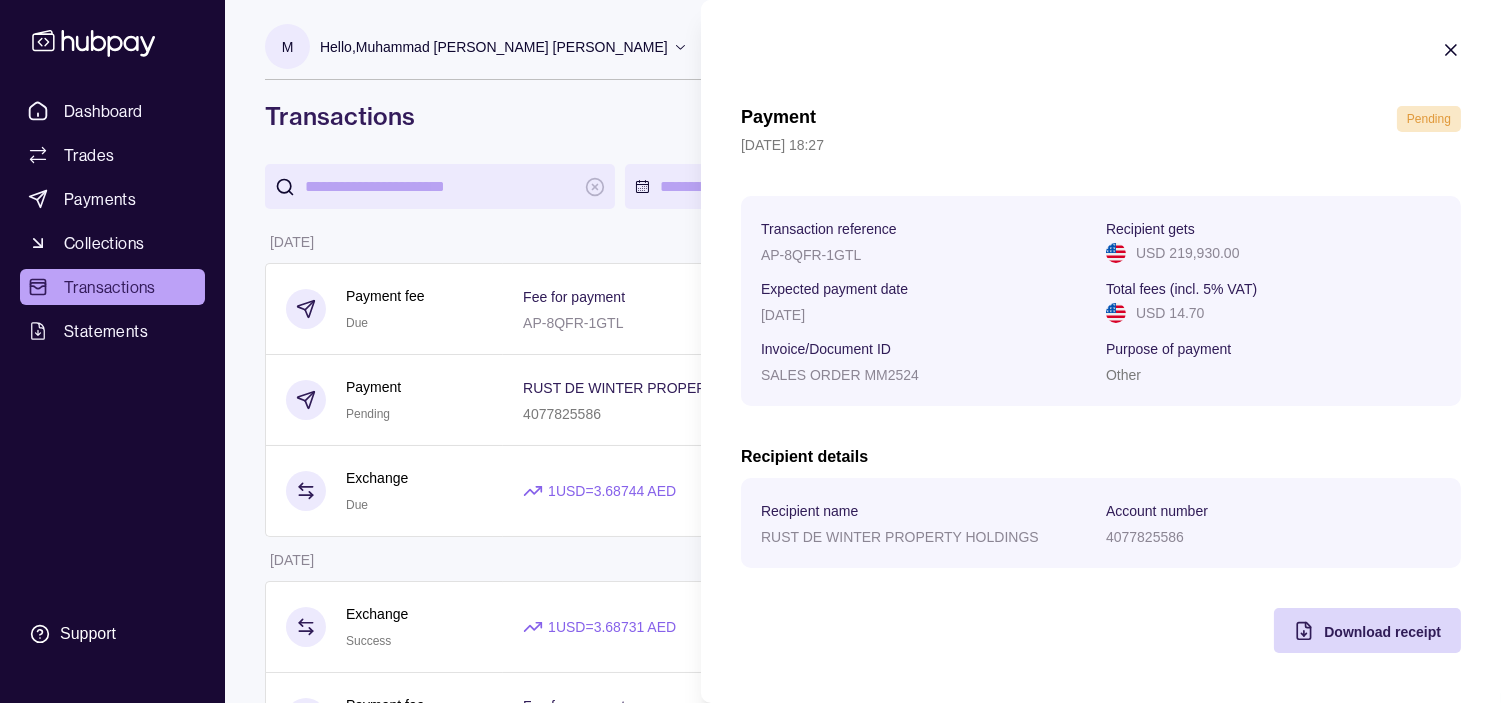 click 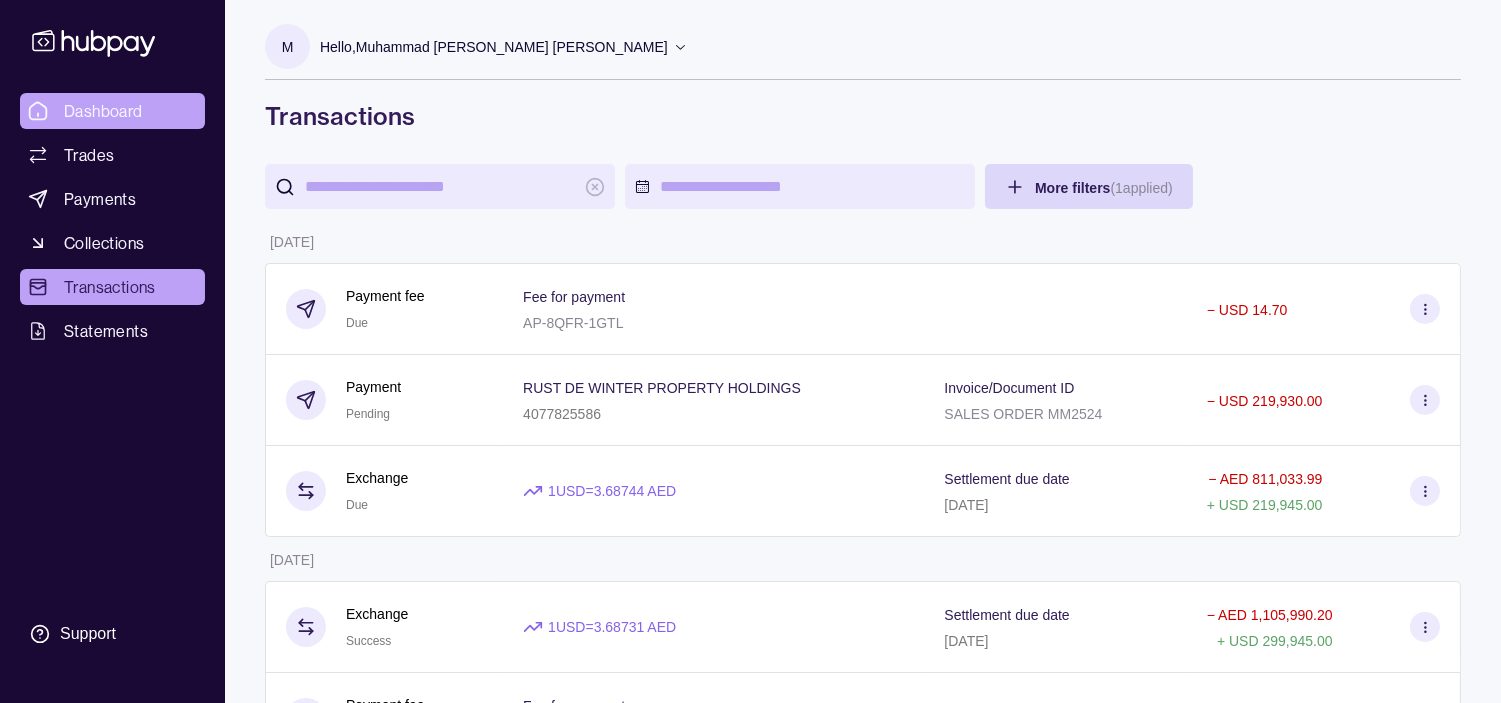 click on "Dashboard" at bounding box center (112, 111) 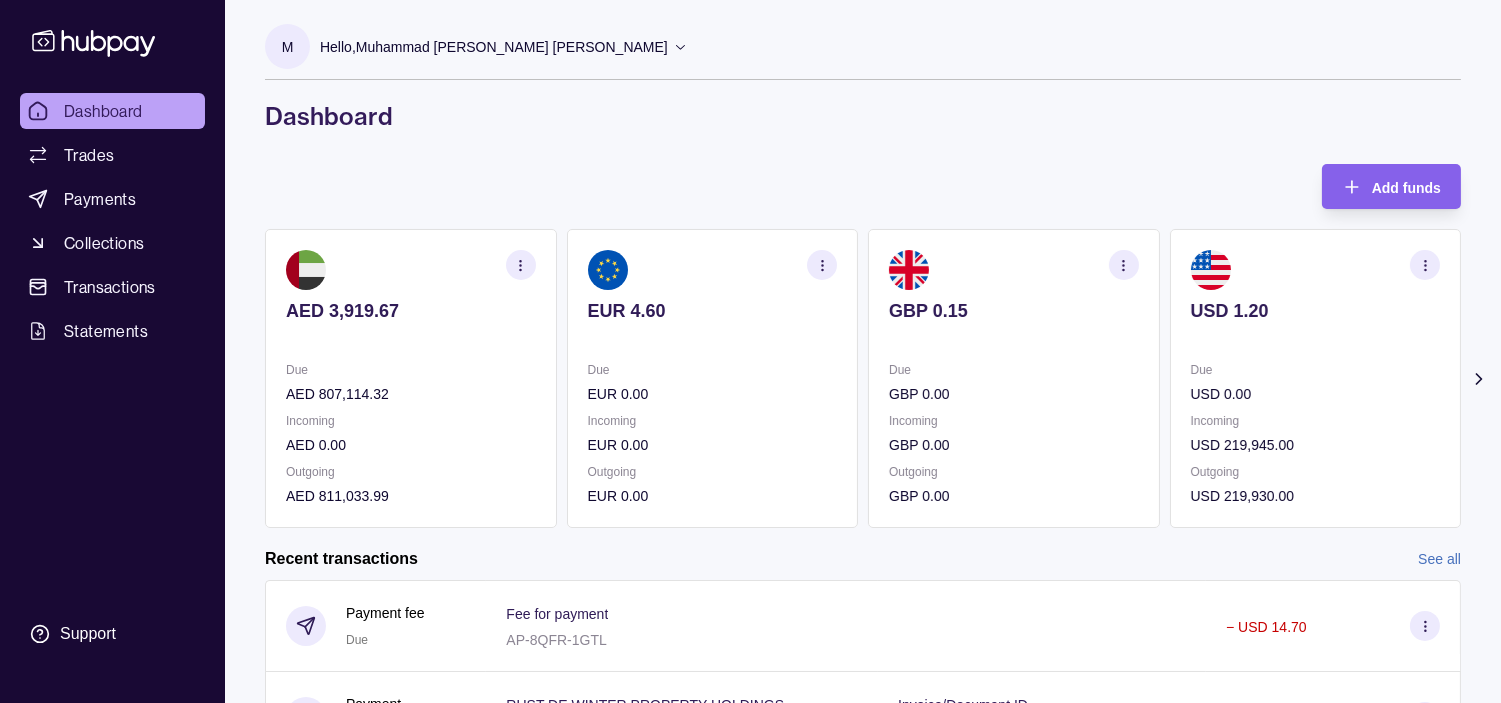 click 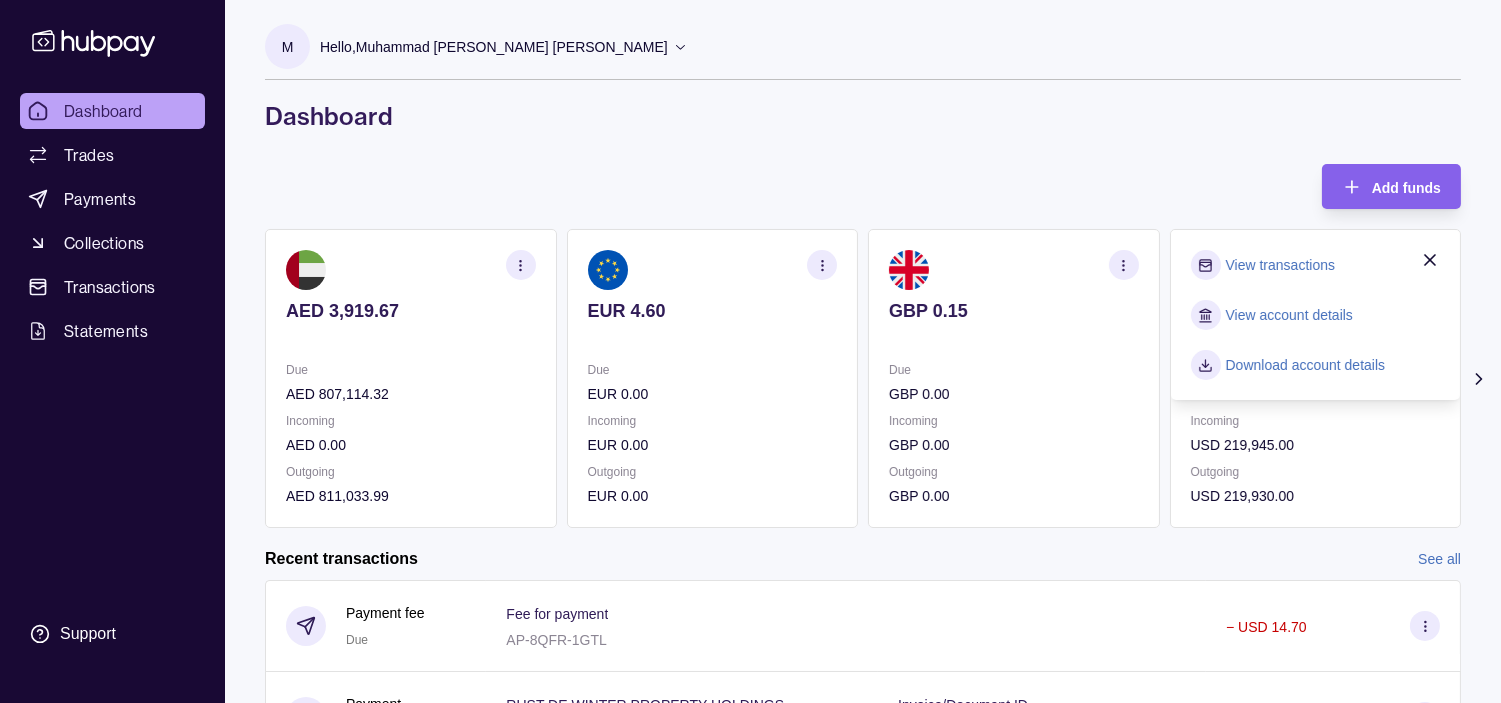 click on "View transactions" at bounding box center [1280, 265] 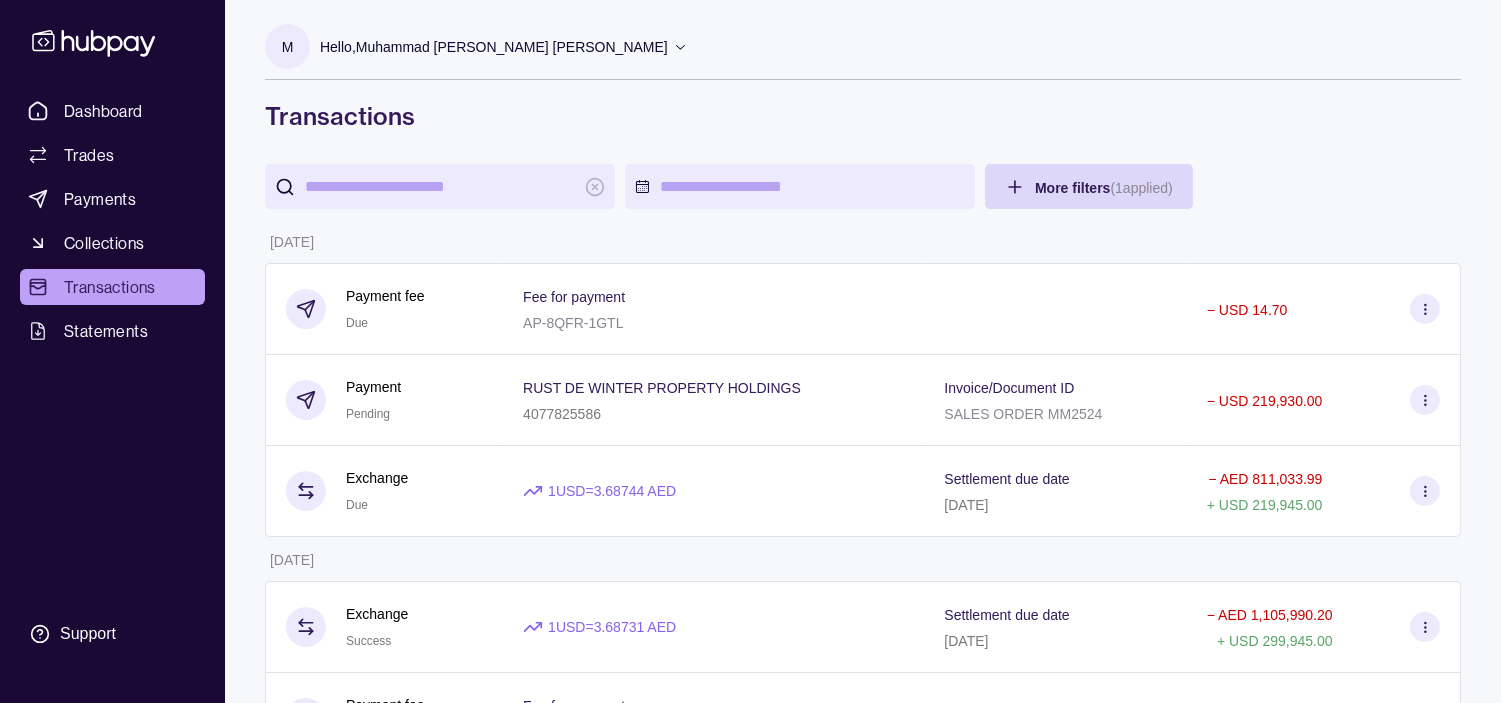 click on "RUST DE WINTER PROPERTY HOLDINGS 4077825586" at bounding box center [713, 400] 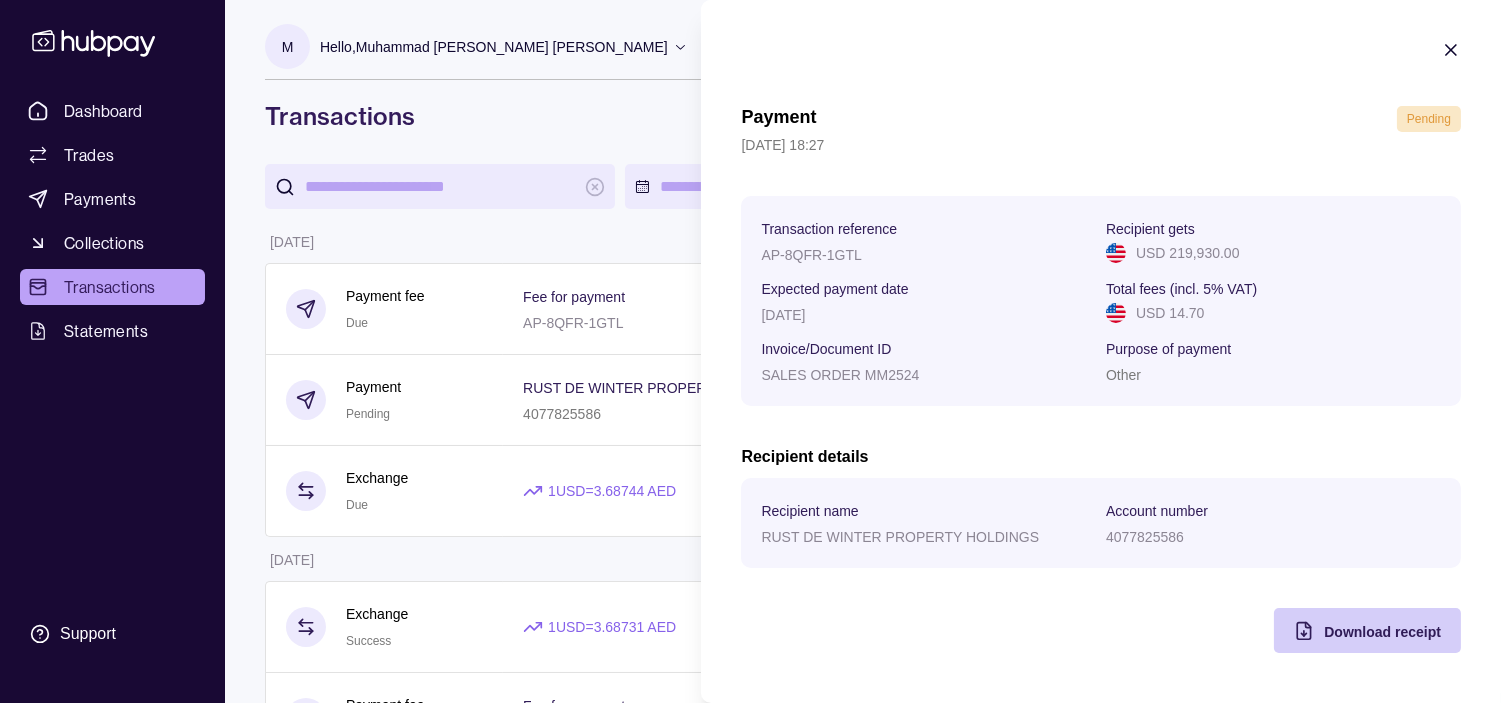 click on "Download receipt" at bounding box center (1382, 632) 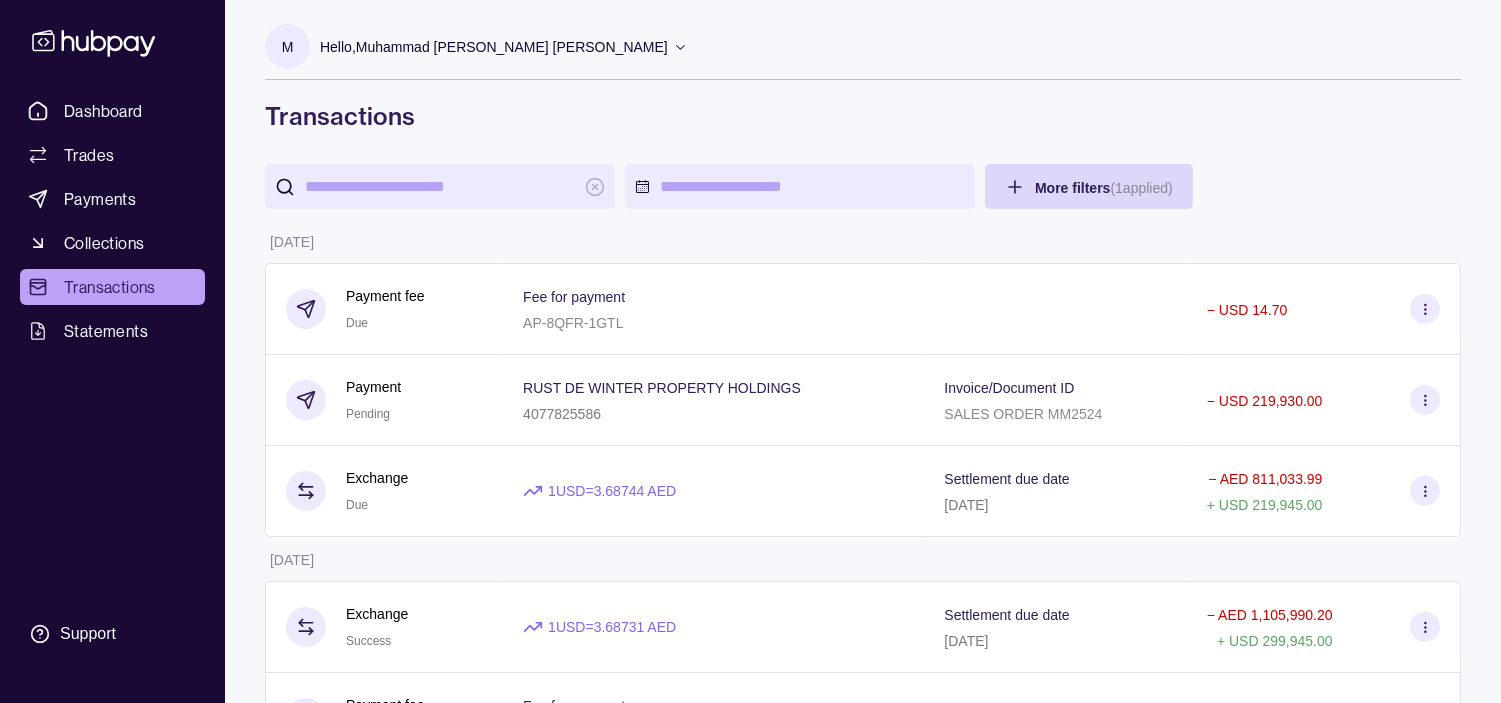 click on "Dashboard Trades Payments Collections Transactions Statements Support M Hello,  [PERSON_NAME] [PERSON_NAME] S J S INTERNATIONAL TRADERS LLC Account Terms and conditions Privacy policy Sign out Transactions More filters  ( 1  applied) Details Amount [DATE] Payment fee Due Fee for payment AP-8QFR-1GTL −   USD 14.70 Payment Pending RUST DE WINTER PROPERTY HOLDINGS 4077825586 Invoice/Document ID SALES ORDER MM2524 −   USD 219,930.00 Exchange Due 1  USD  =  3.68744   AED Settlement due date [DATE] −   AED 811,033.99 +   USD 219,945.00 [DATE] Exchange Success 1  USD  =  3.68731   AED Settlement due date [DATE] −   AED 1,105,990.20 +   USD 299,945.00 Payment fee Paid Fee for payment AP-JTRC-E3ER −   USD 14.70 Payment Success RUST DE WINTER PROPERTY HOLDINGS 4077825586 Invoice/Document ID SALES ORDER MM2524 −   USD 299,930.00 [DATE] Exchange Success 1  USD  =  3.68704   AED Settlement due date [DATE] −   AED 1,032,113.11 +   USD 279,930.00 [DATE] Payment fee" at bounding box center (750, 947) 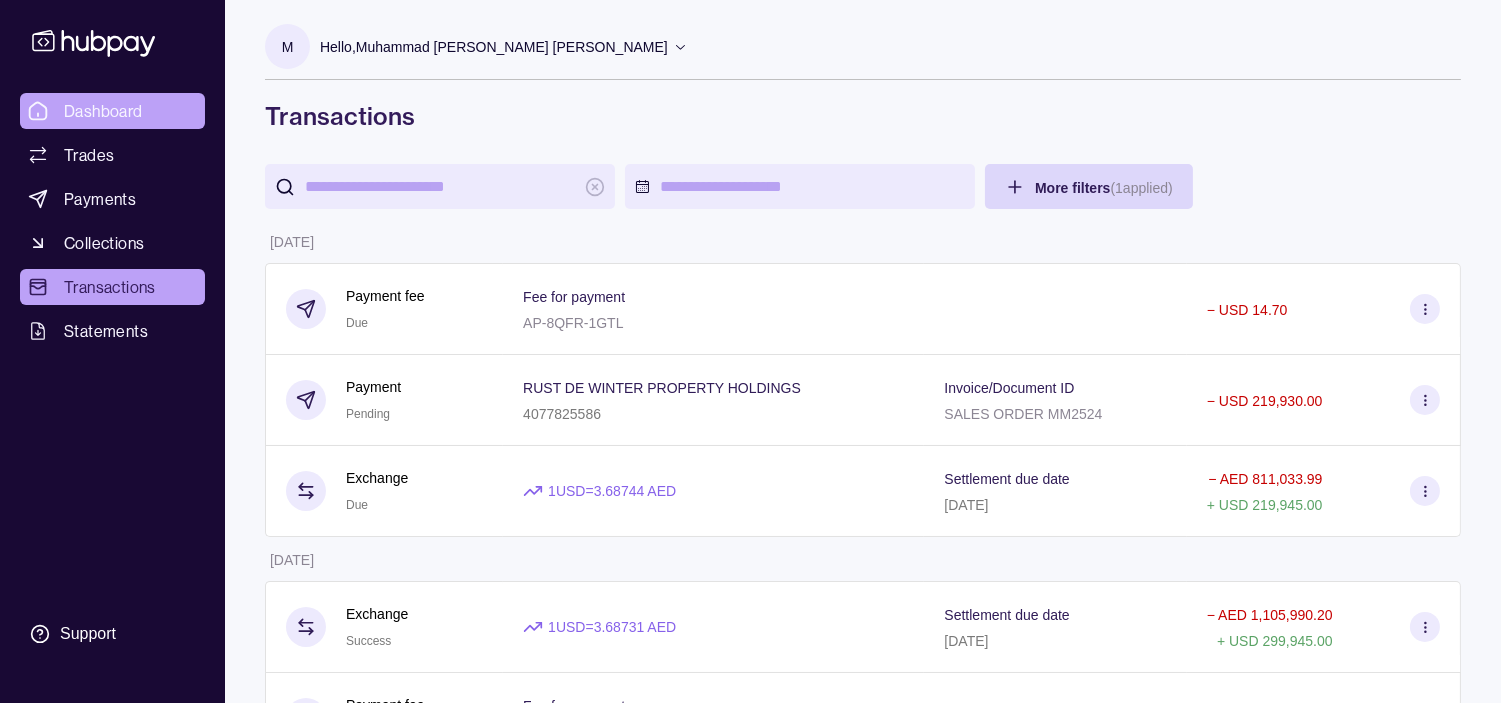 click on "Dashboard" at bounding box center (103, 111) 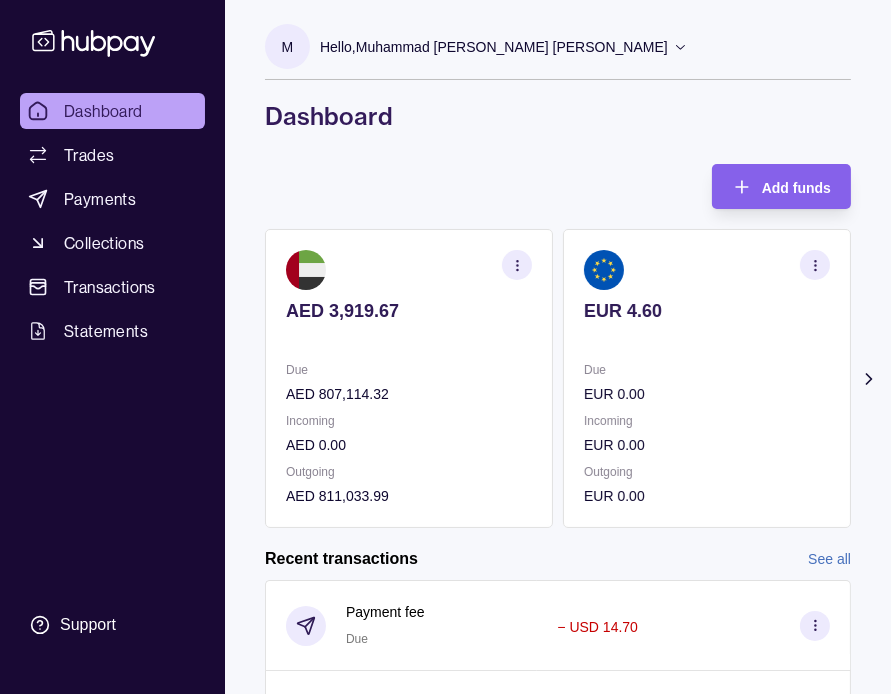 click on "Hello,  Muhammad [PERSON_NAME] [PERSON_NAME]" at bounding box center (494, 47) 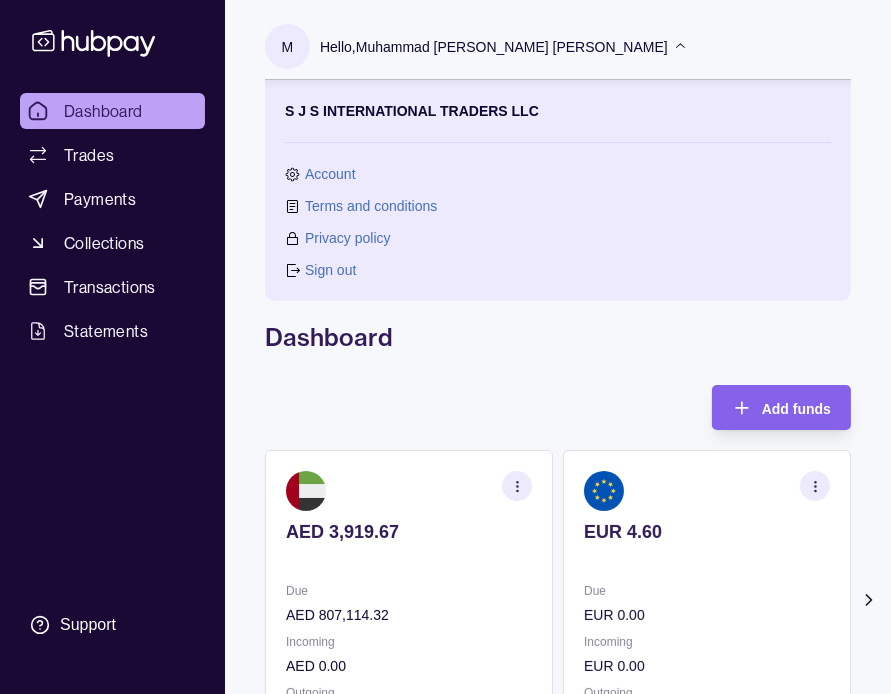 click on "Sign out" at bounding box center [330, 270] 